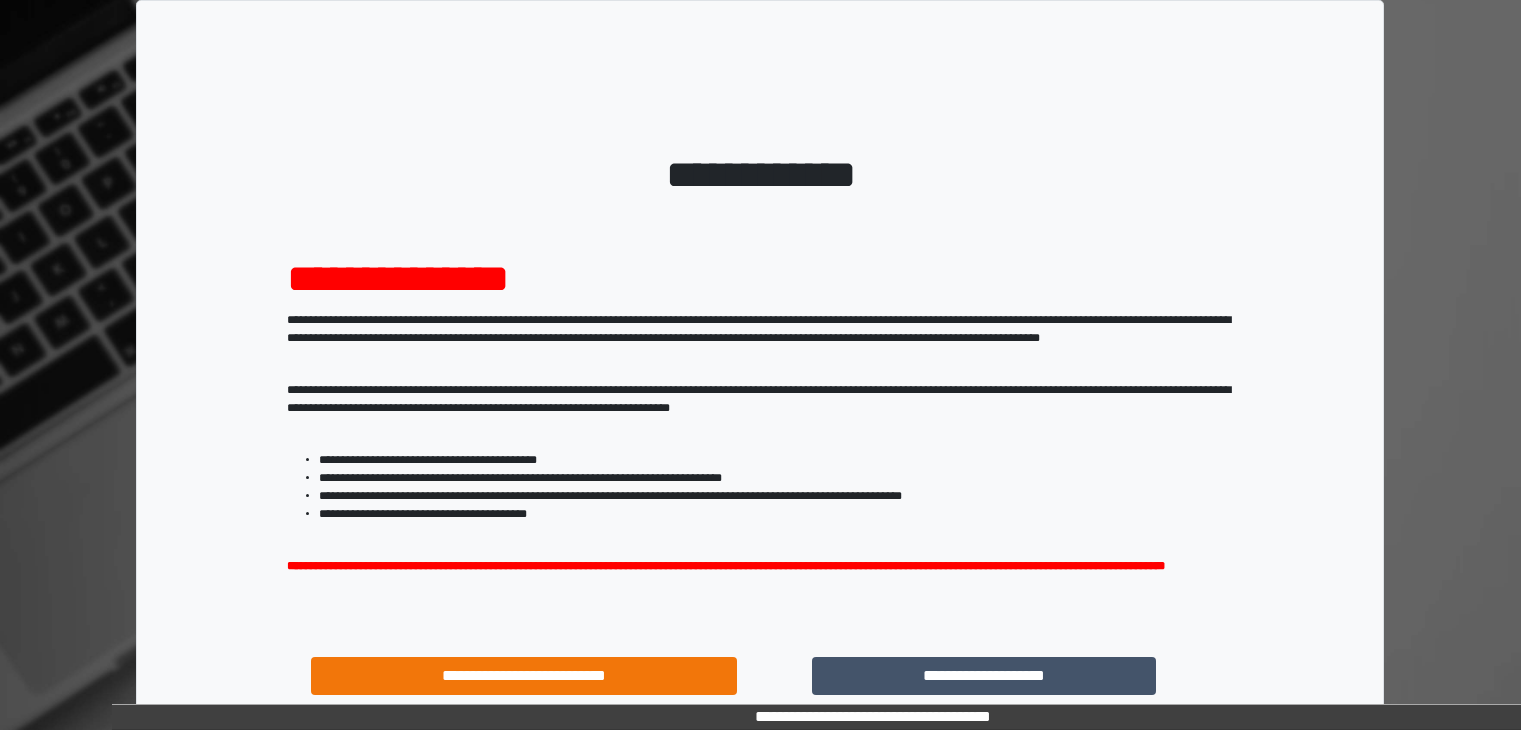 scroll, scrollTop: 0, scrollLeft: 0, axis: both 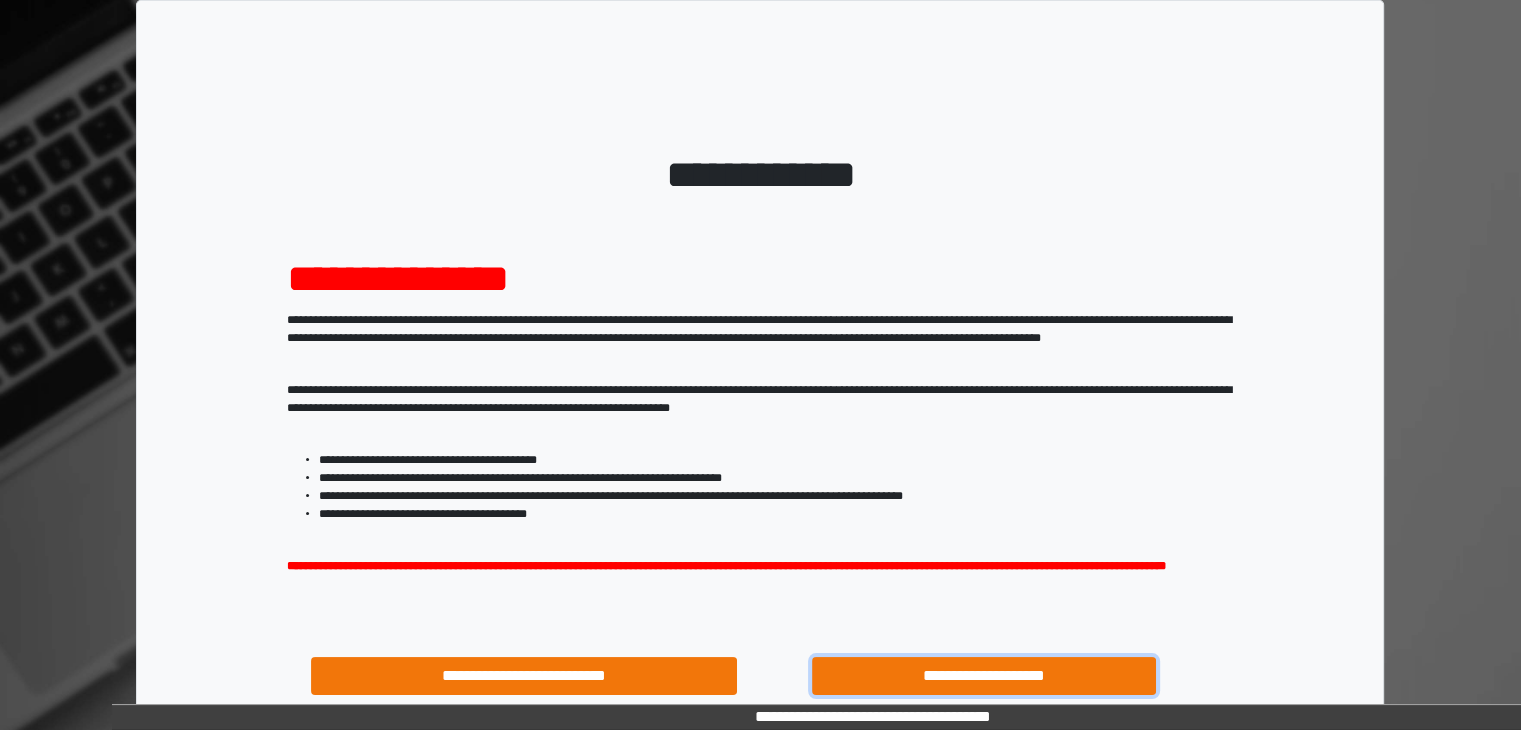 click on "**********" at bounding box center [984, 676] 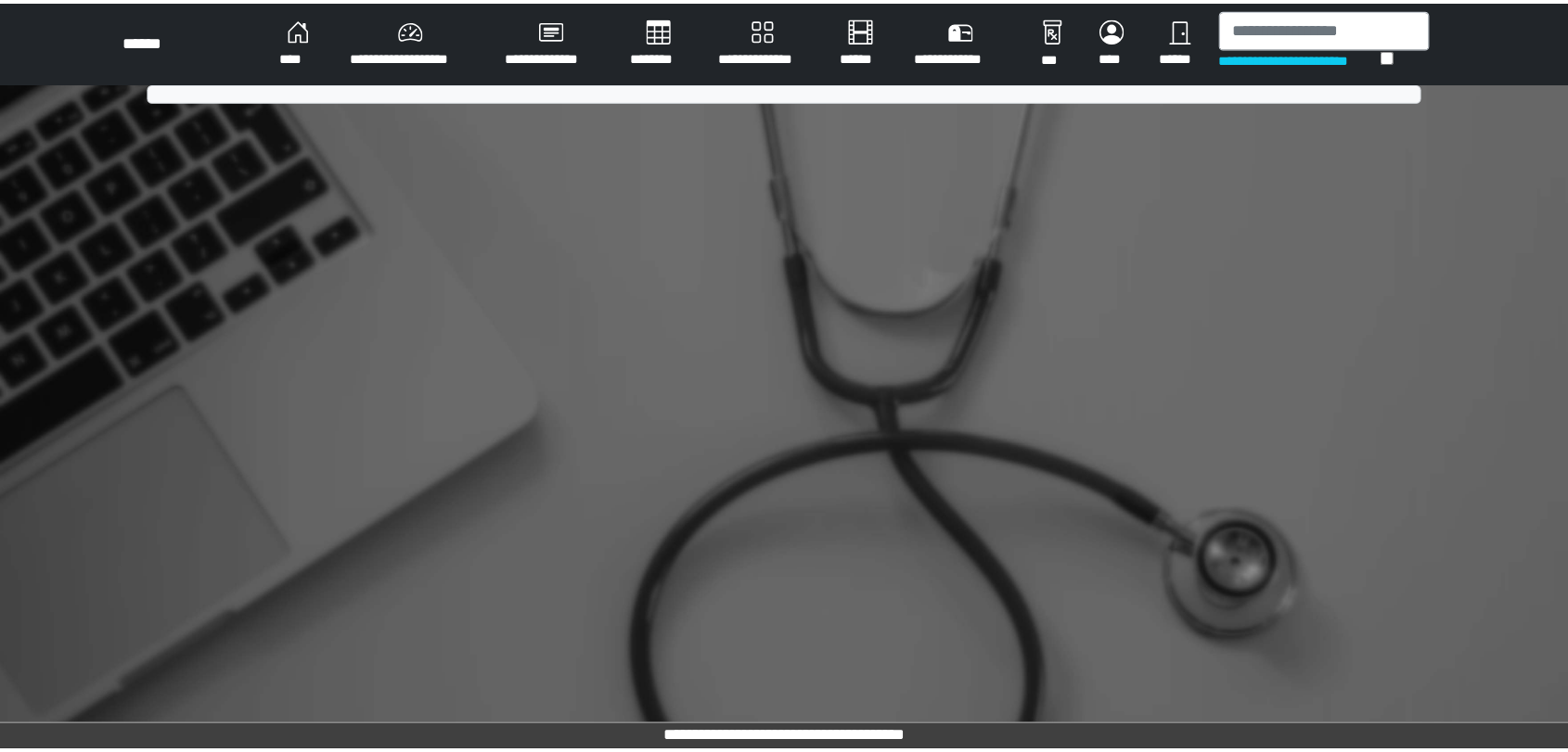 scroll, scrollTop: 0, scrollLeft: 0, axis: both 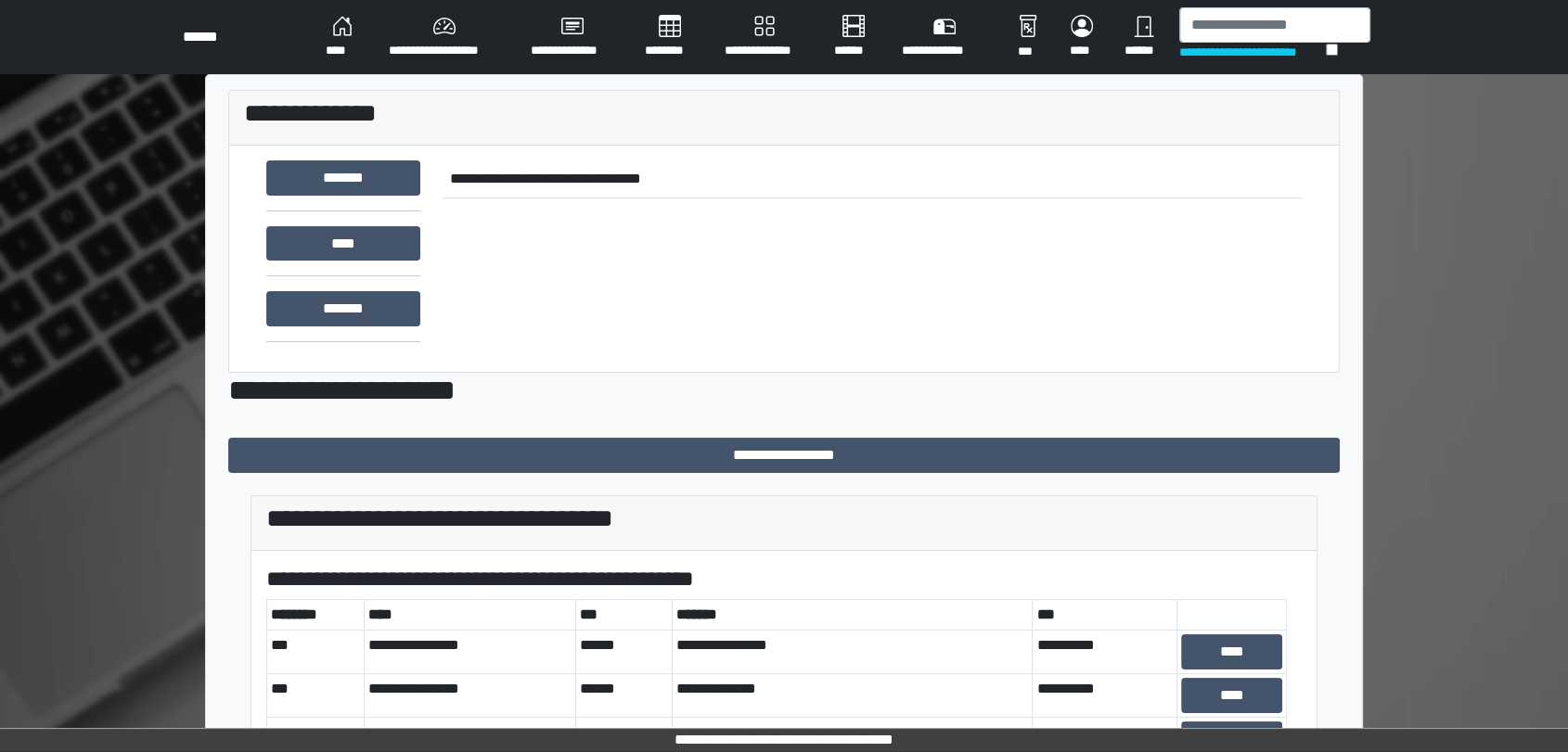 drag, startPoint x: 1389, startPoint y: 0, endPoint x: 661, endPoint y: 305, distance: 789.3092 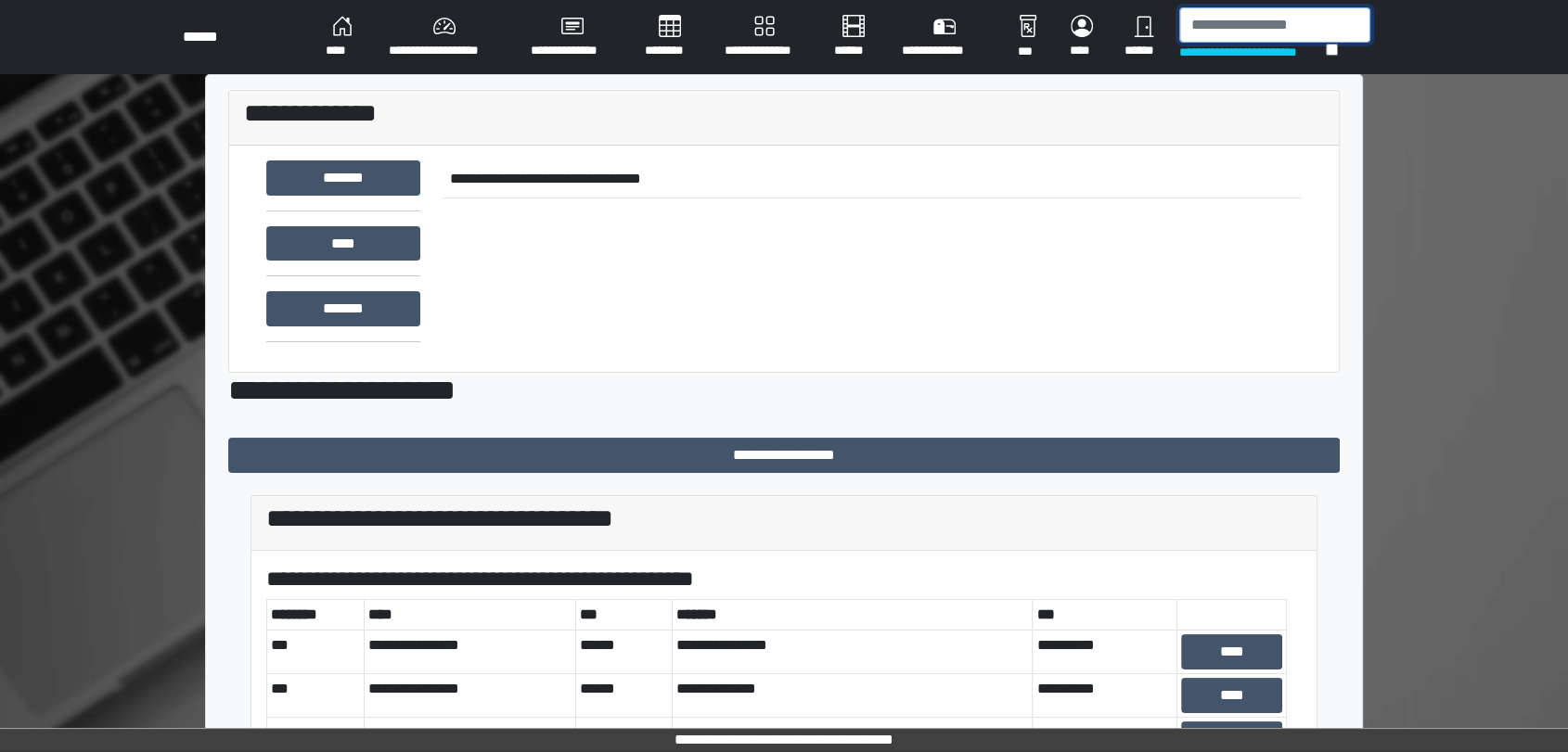 drag, startPoint x: 1279, startPoint y: 24, endPoint x: 1265, endPoint y: 47, distance: 26.925824 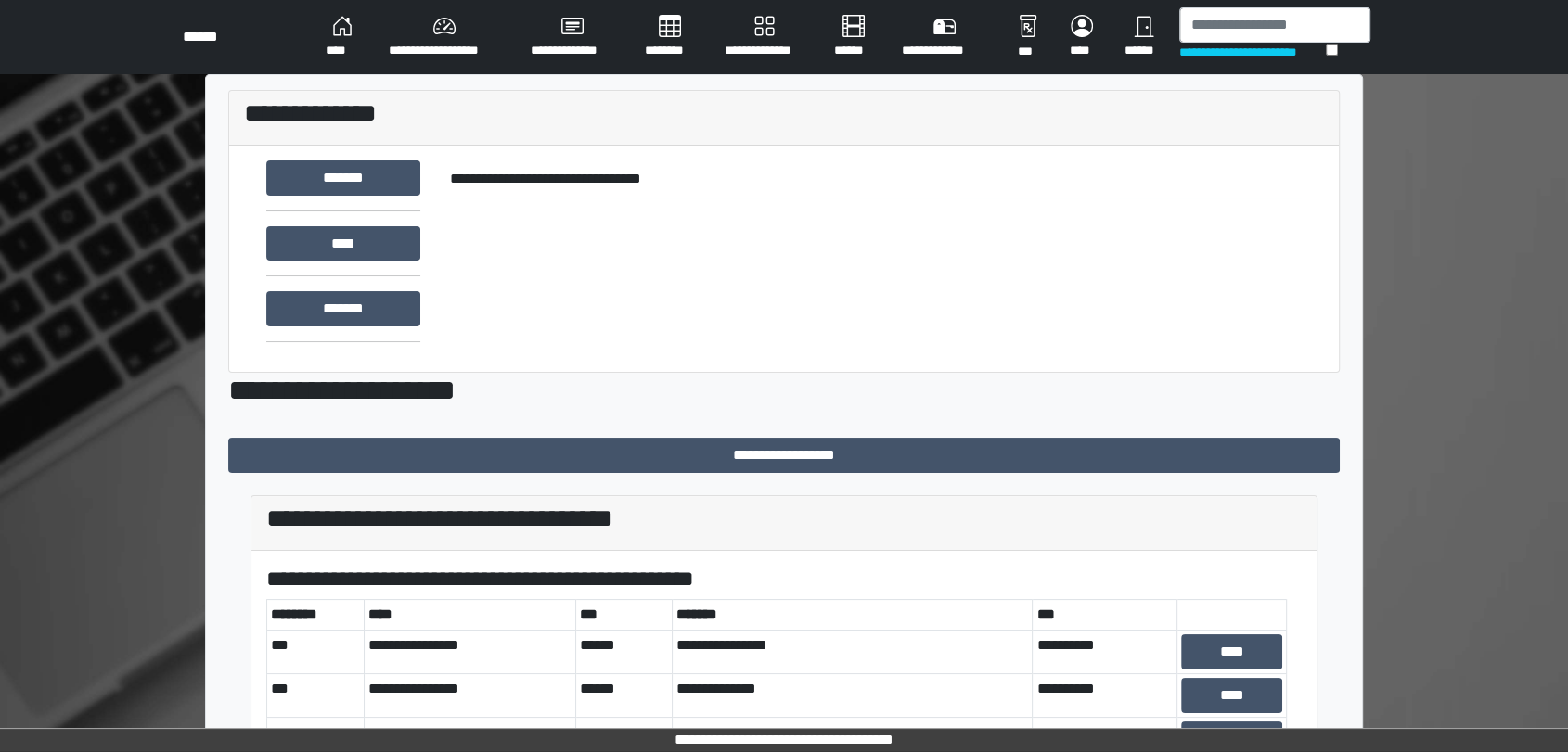click on "**********" at bounding box center (444, 37) 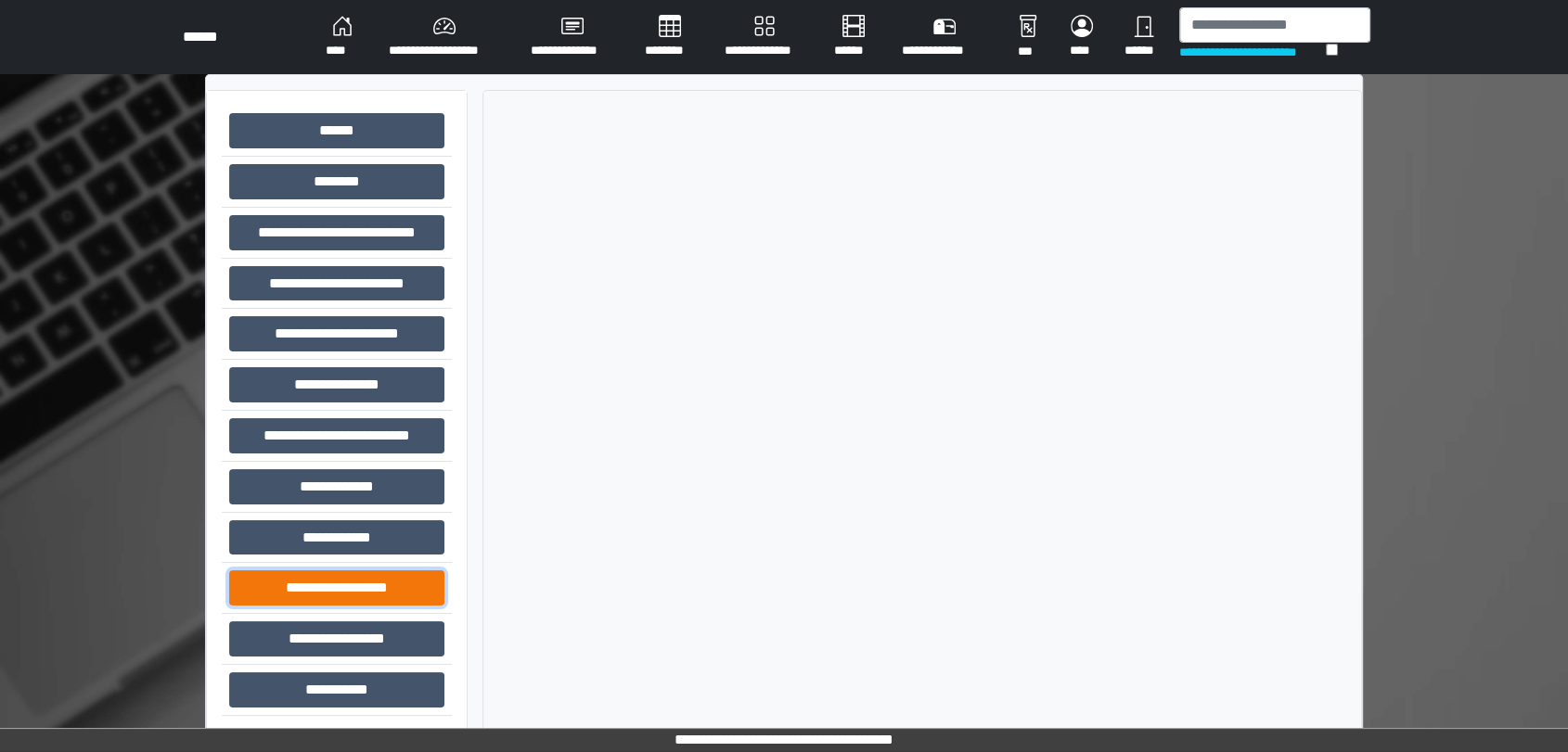 click on "**********" at bounding box center [337, 588] 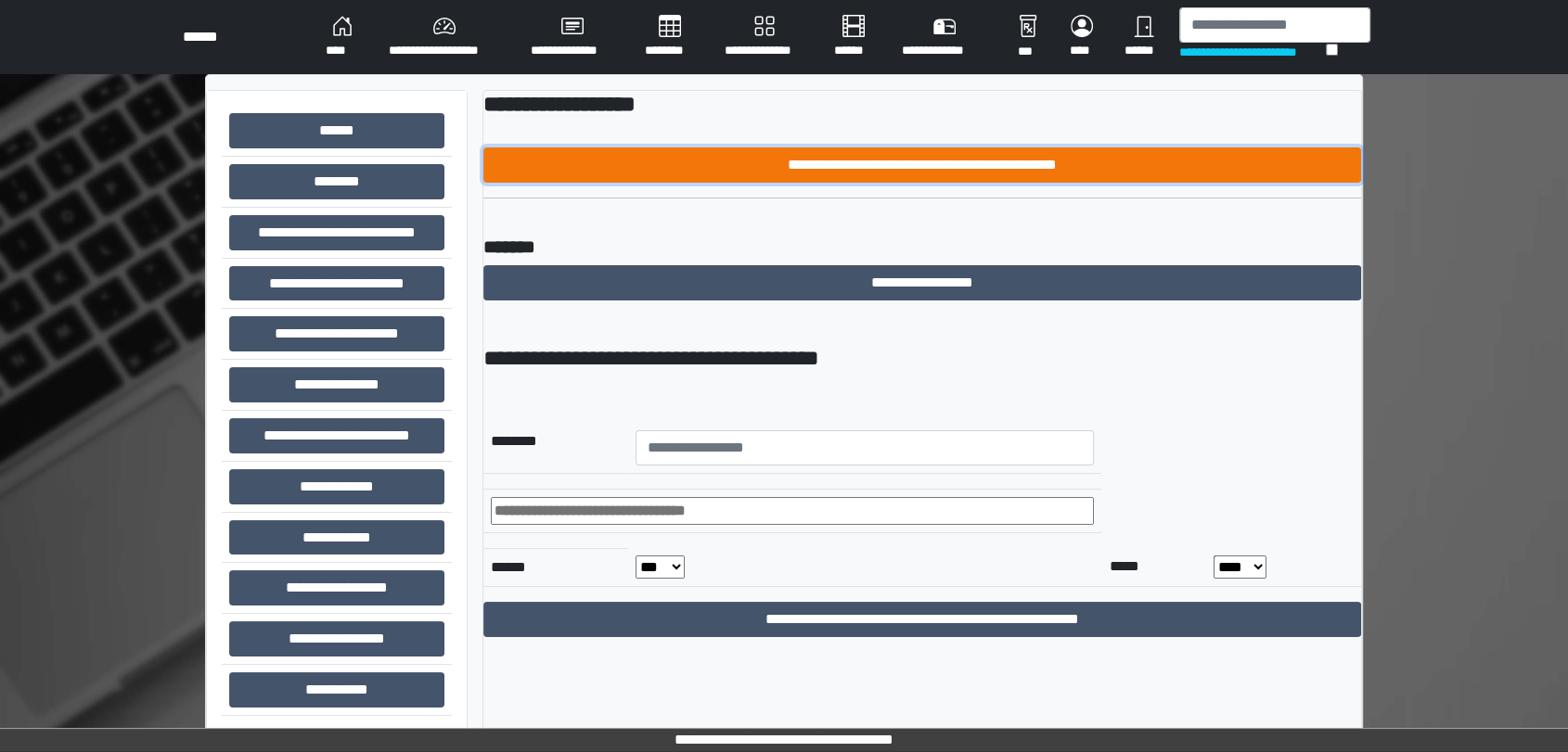 click on "**********" at bounding box center (922, 165) 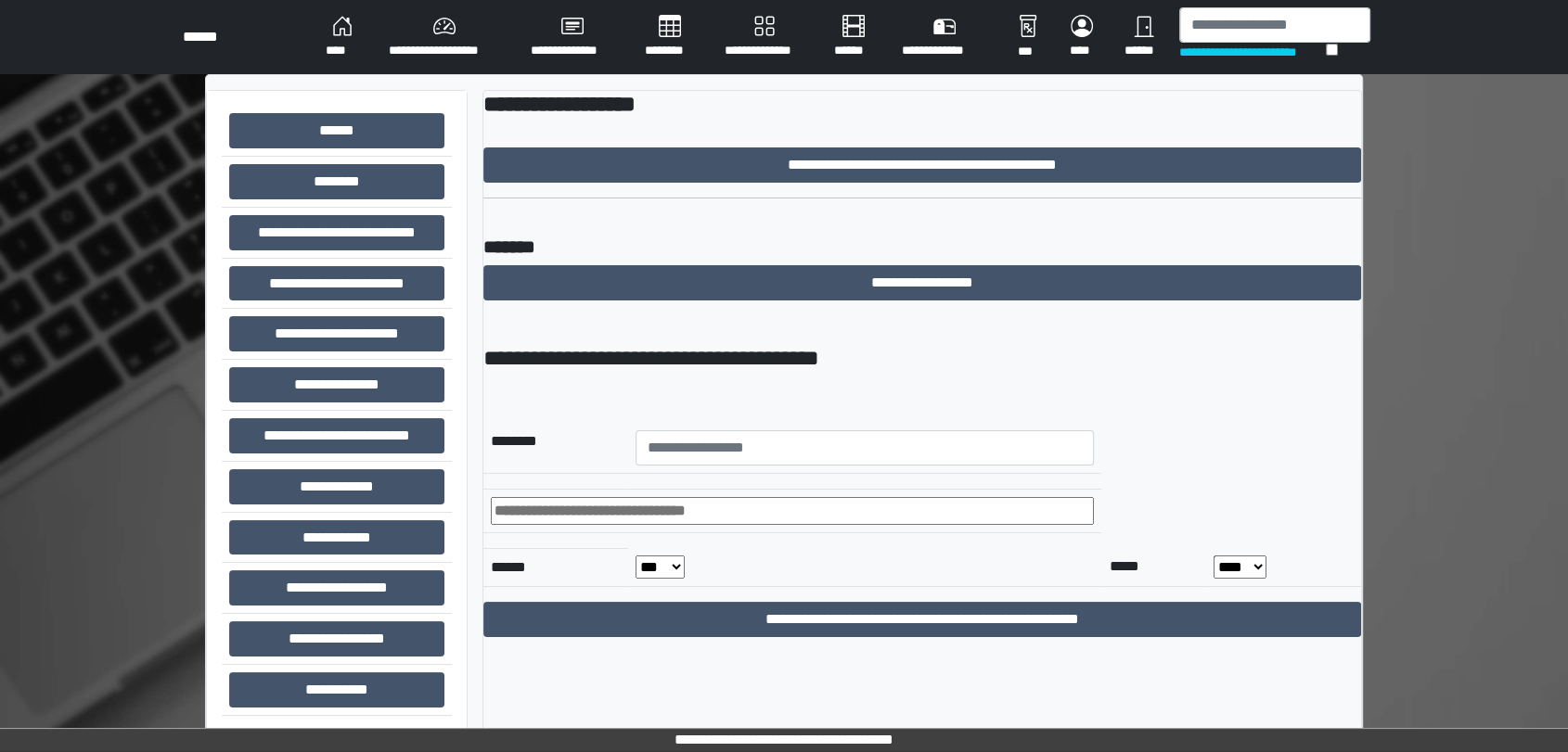 click on "**********" at bounding box center (784, 37) 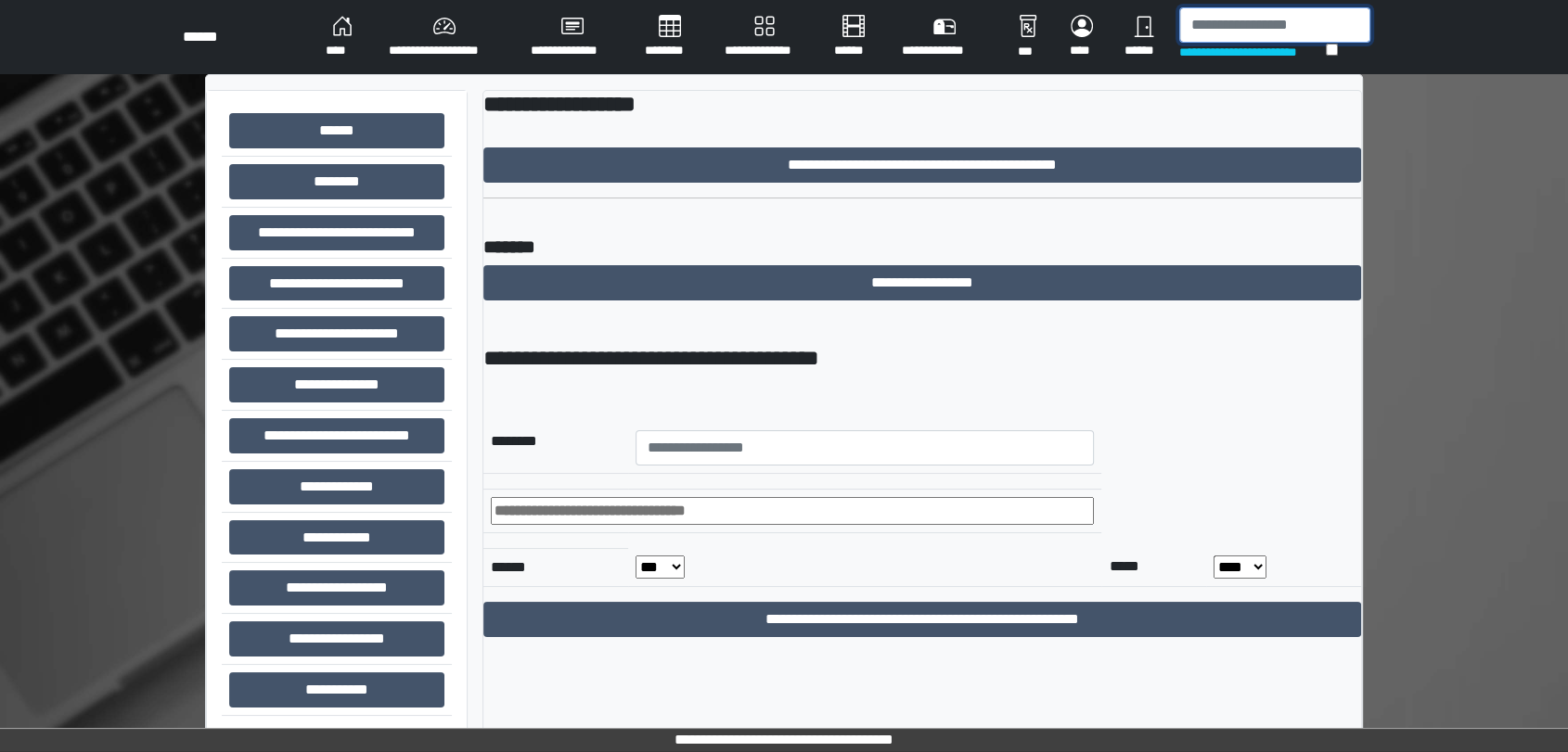 click at bounding box center (1275, 25) 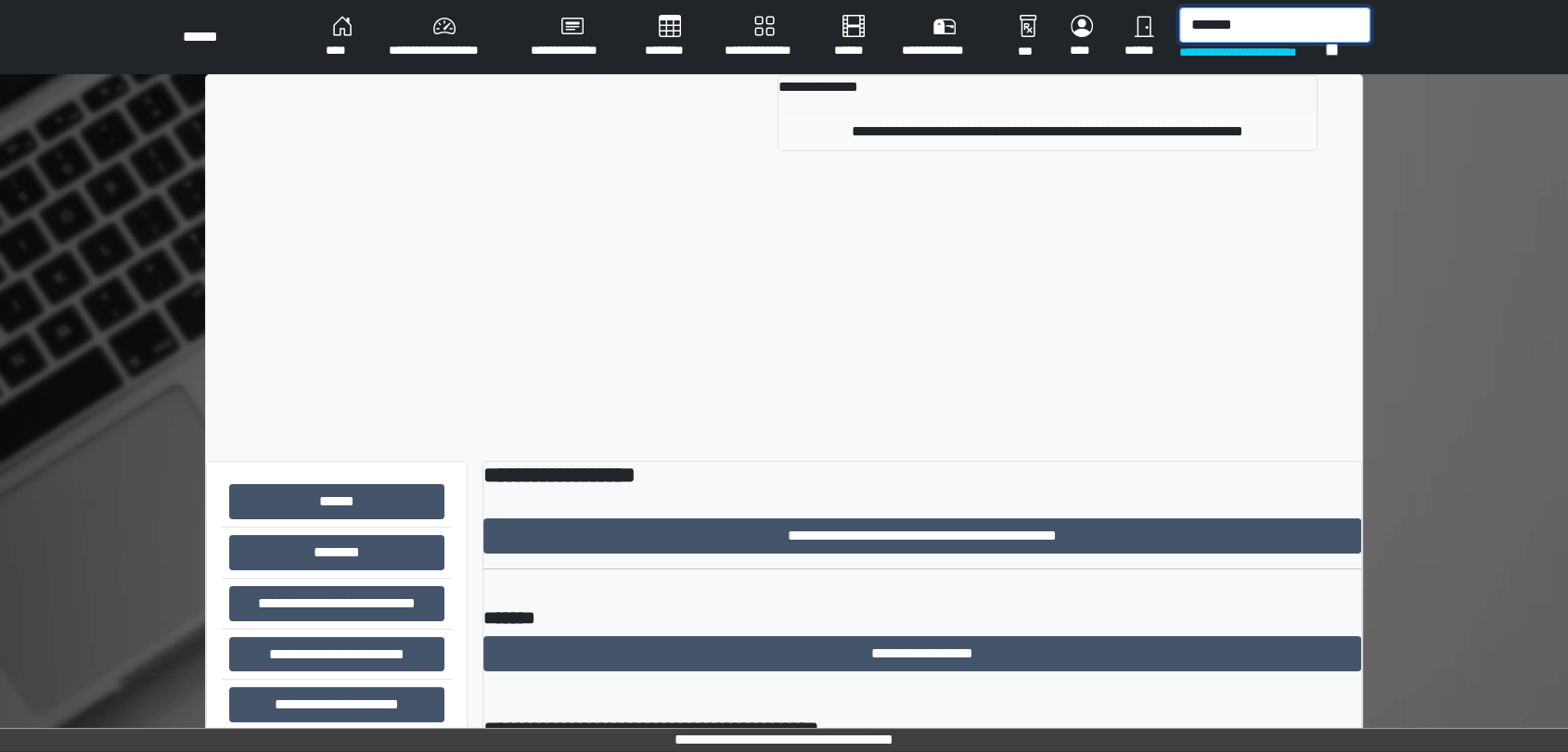 type on "*******" 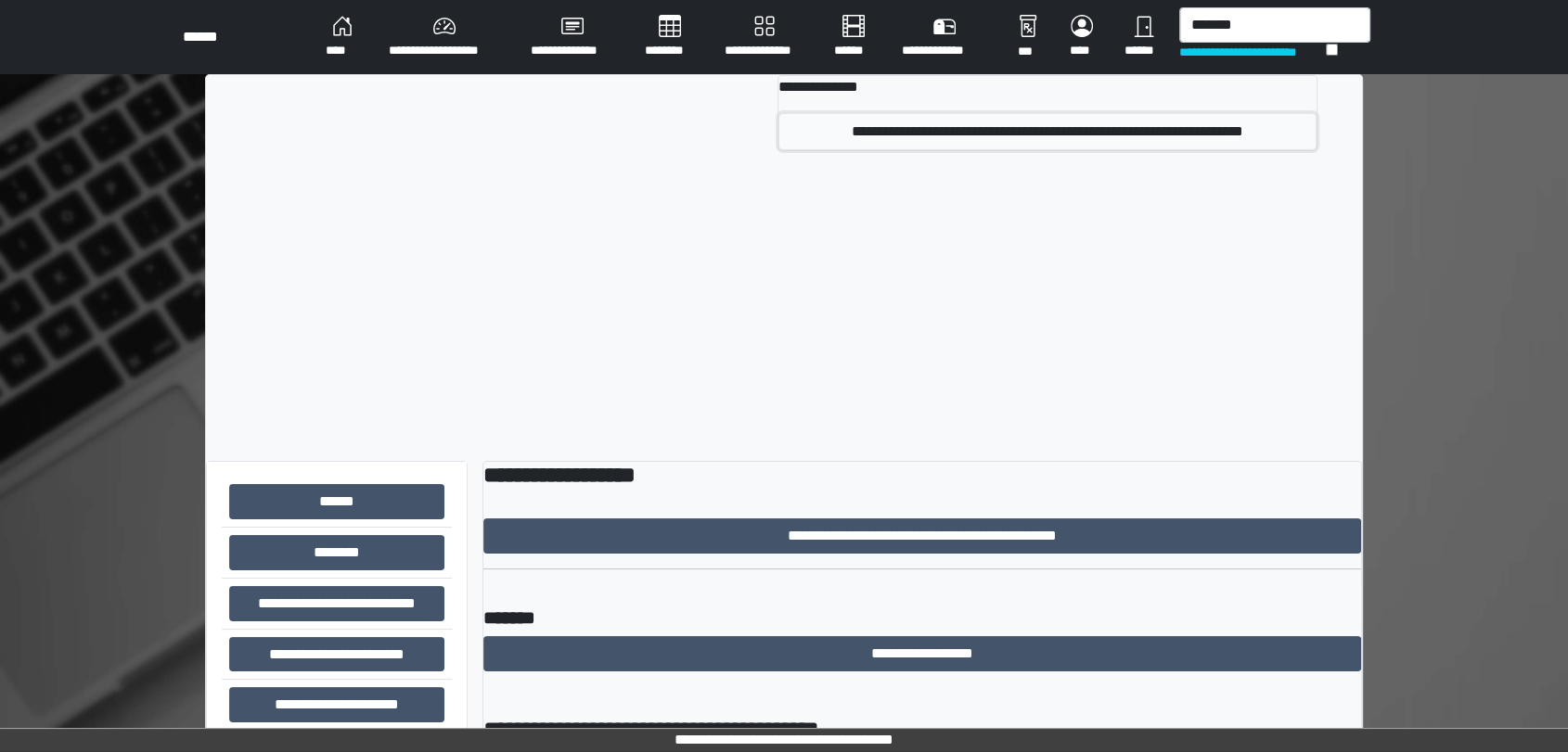 click on "**********" at bounding box center [1047, 132] 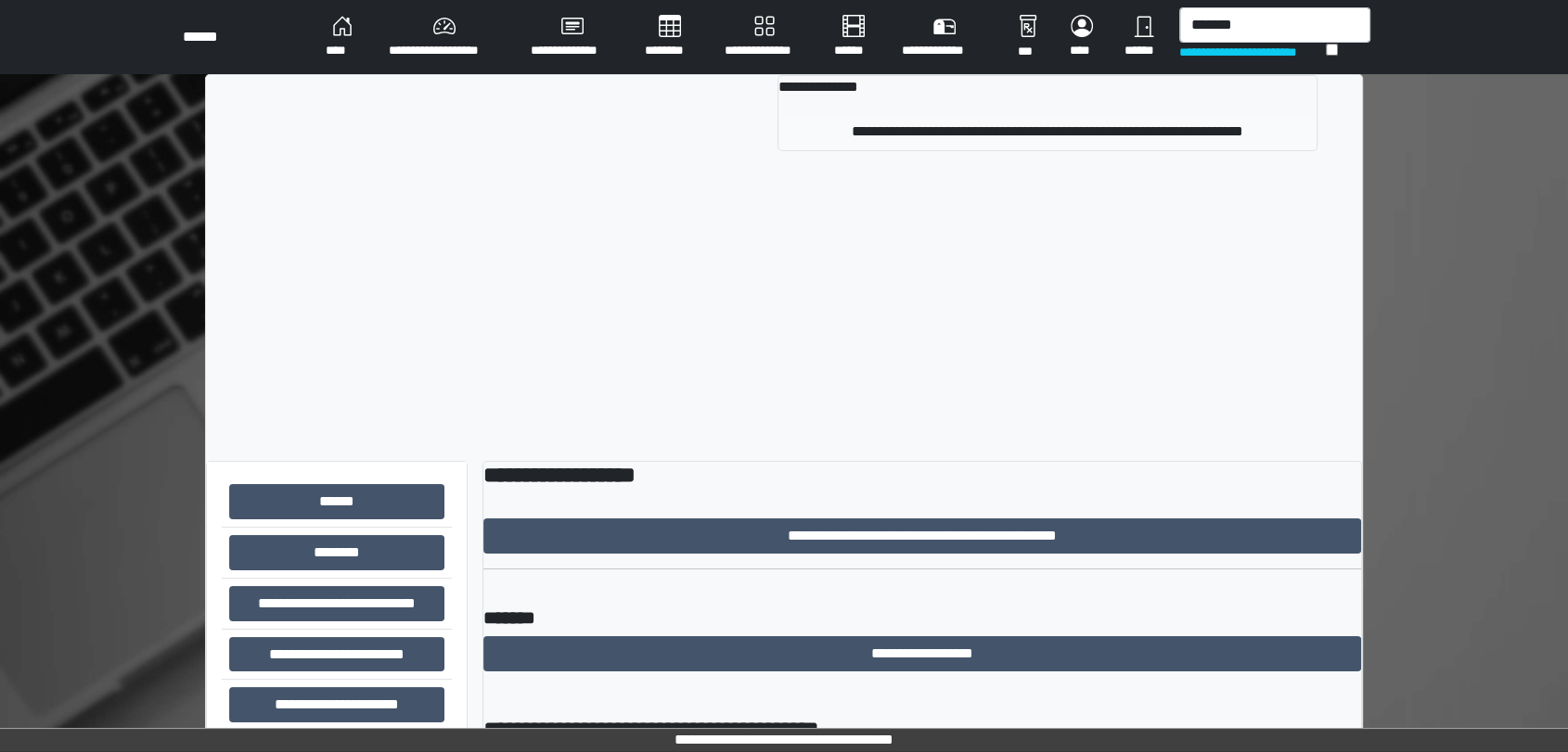 type 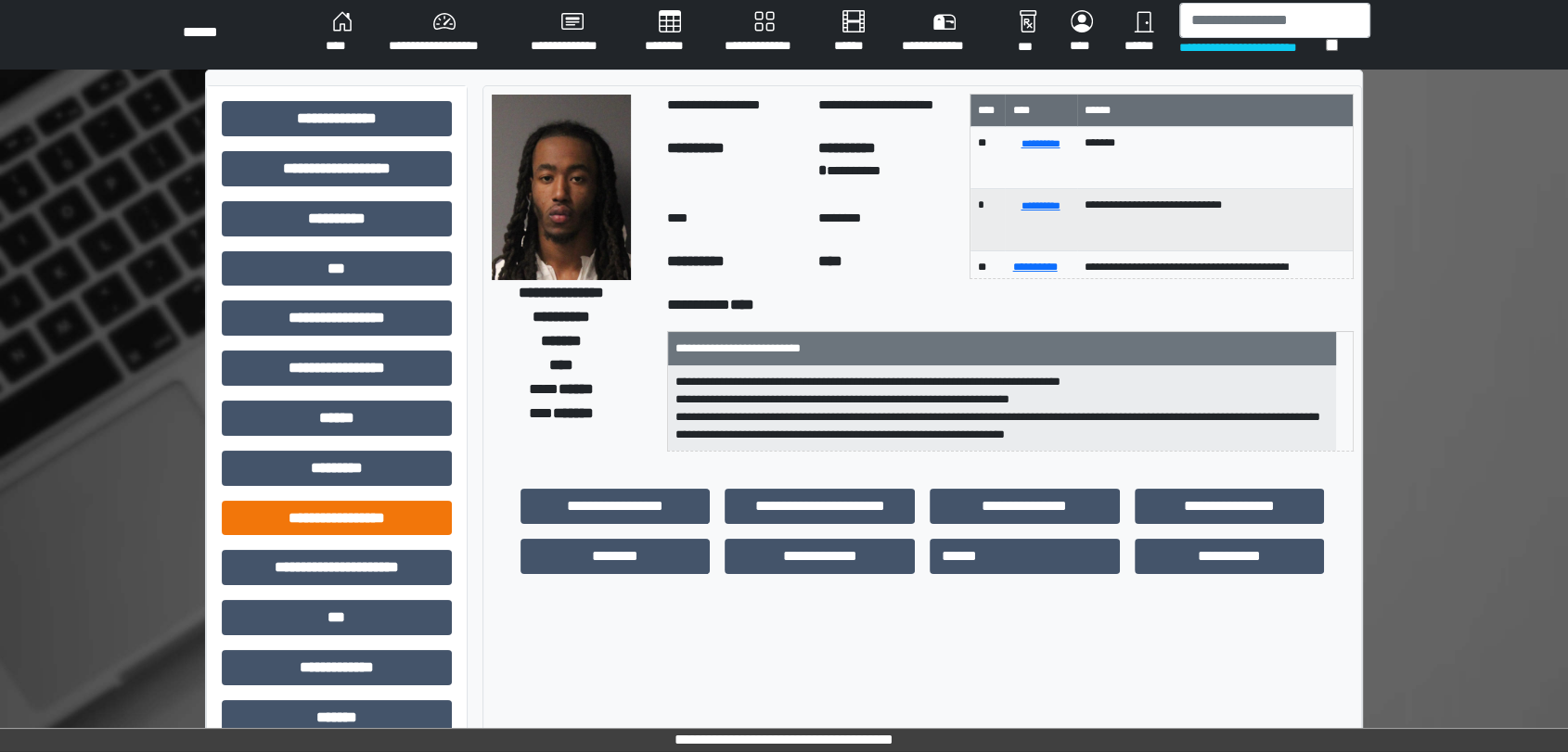scroll, scrollTop: 0, scrollLeft: 0, axis: both 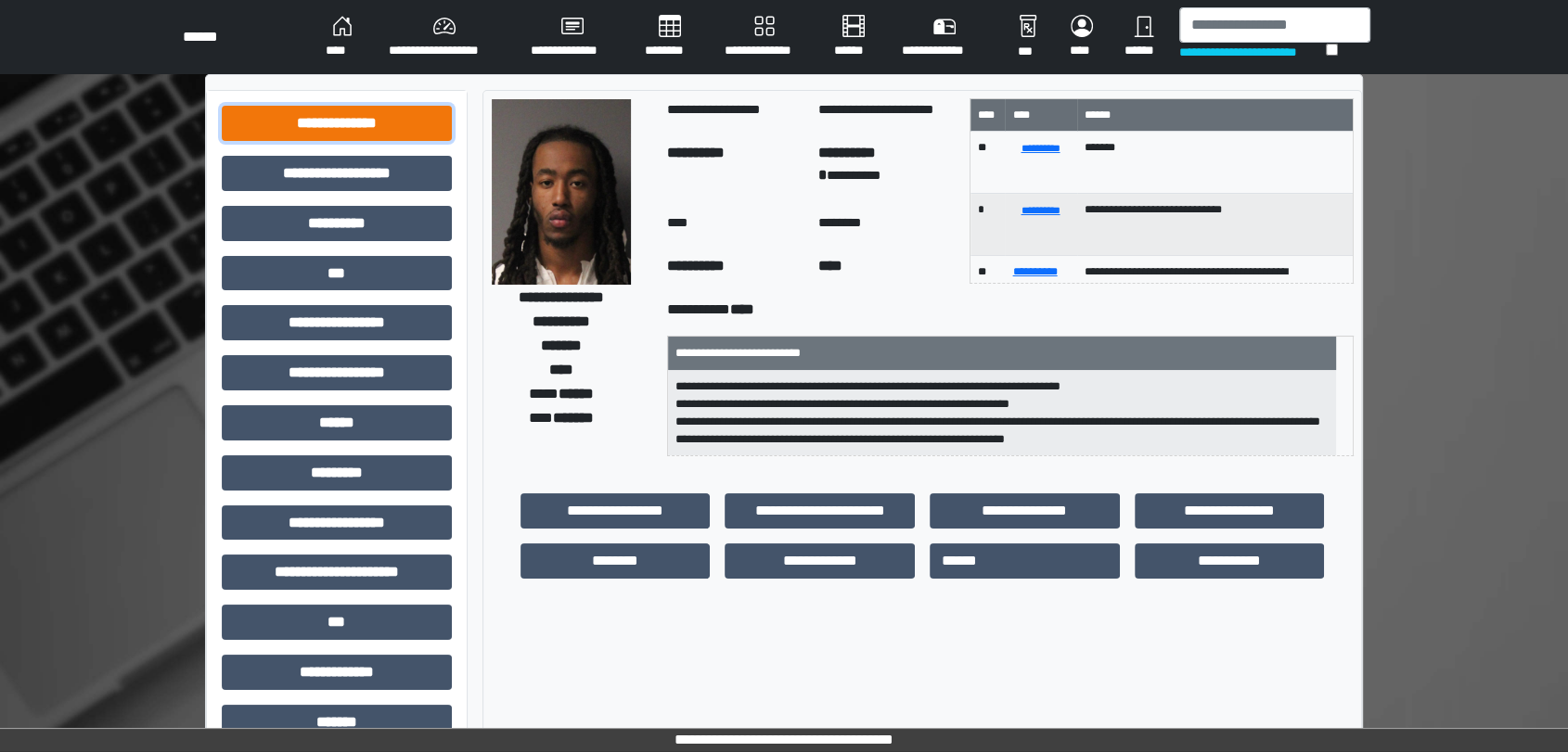 click on "**********" at bounding box center (337, 123) 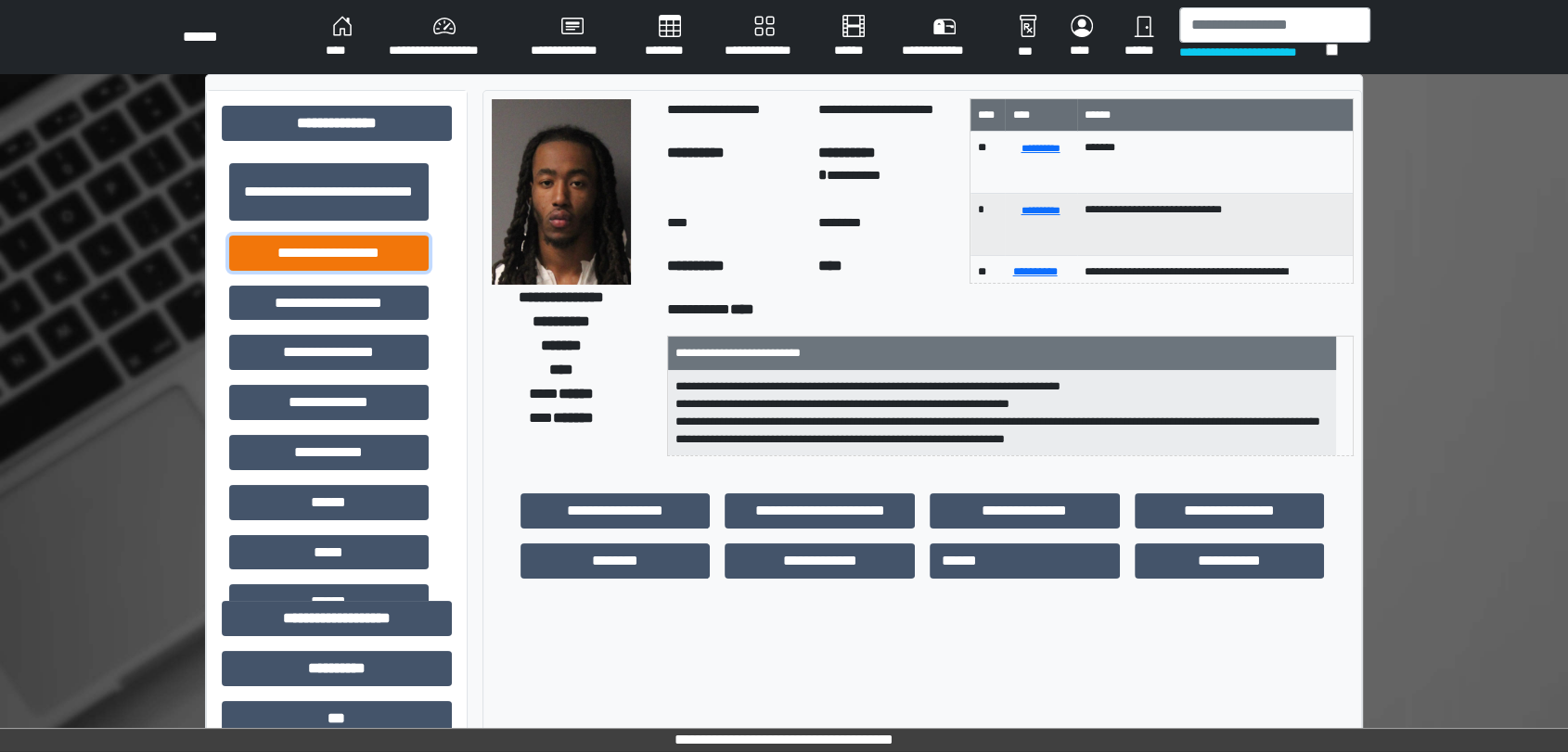 click on "**********" at bounding box center [328, 253] 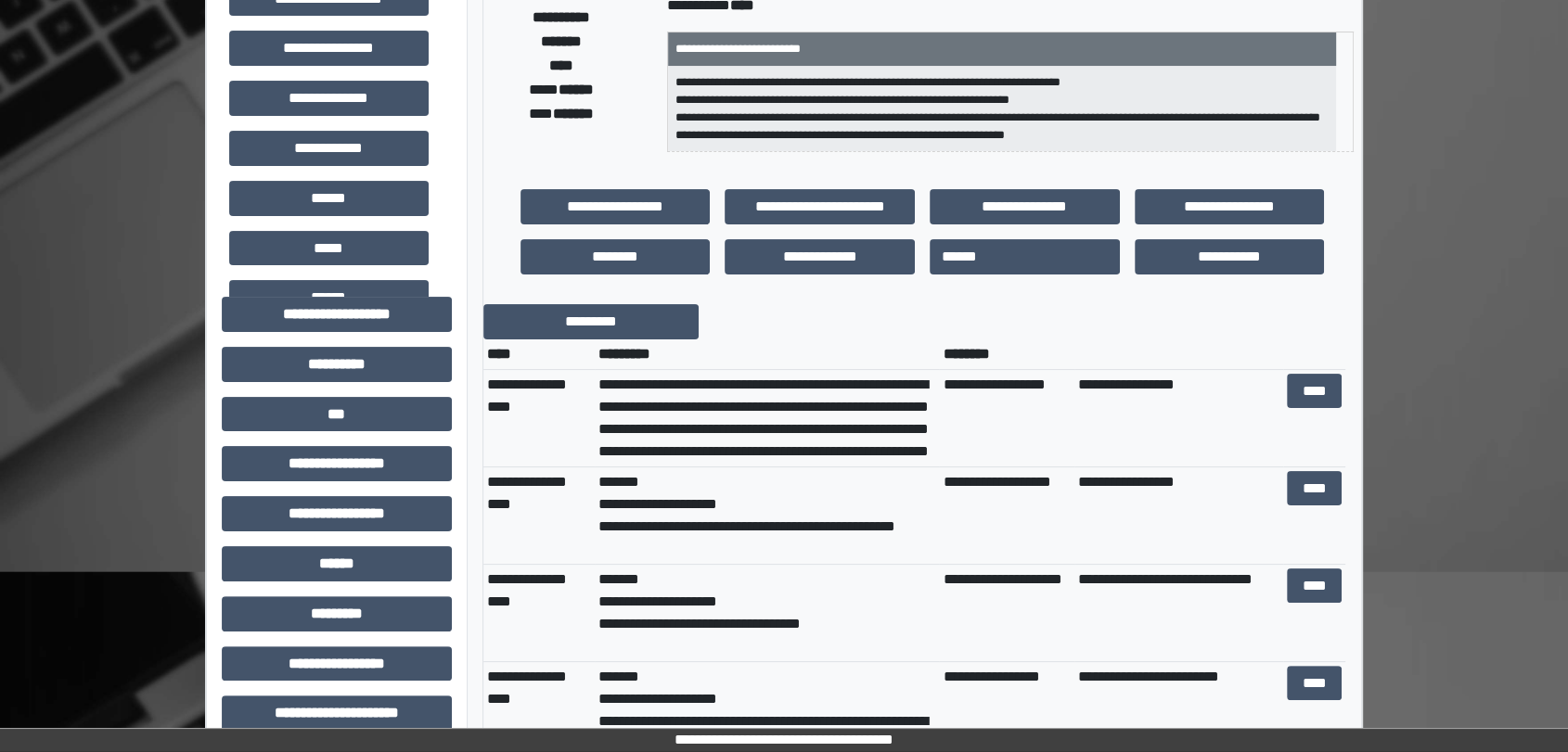 scroll, scrollTop: 309, scrollLeft: 0, axis: vertical 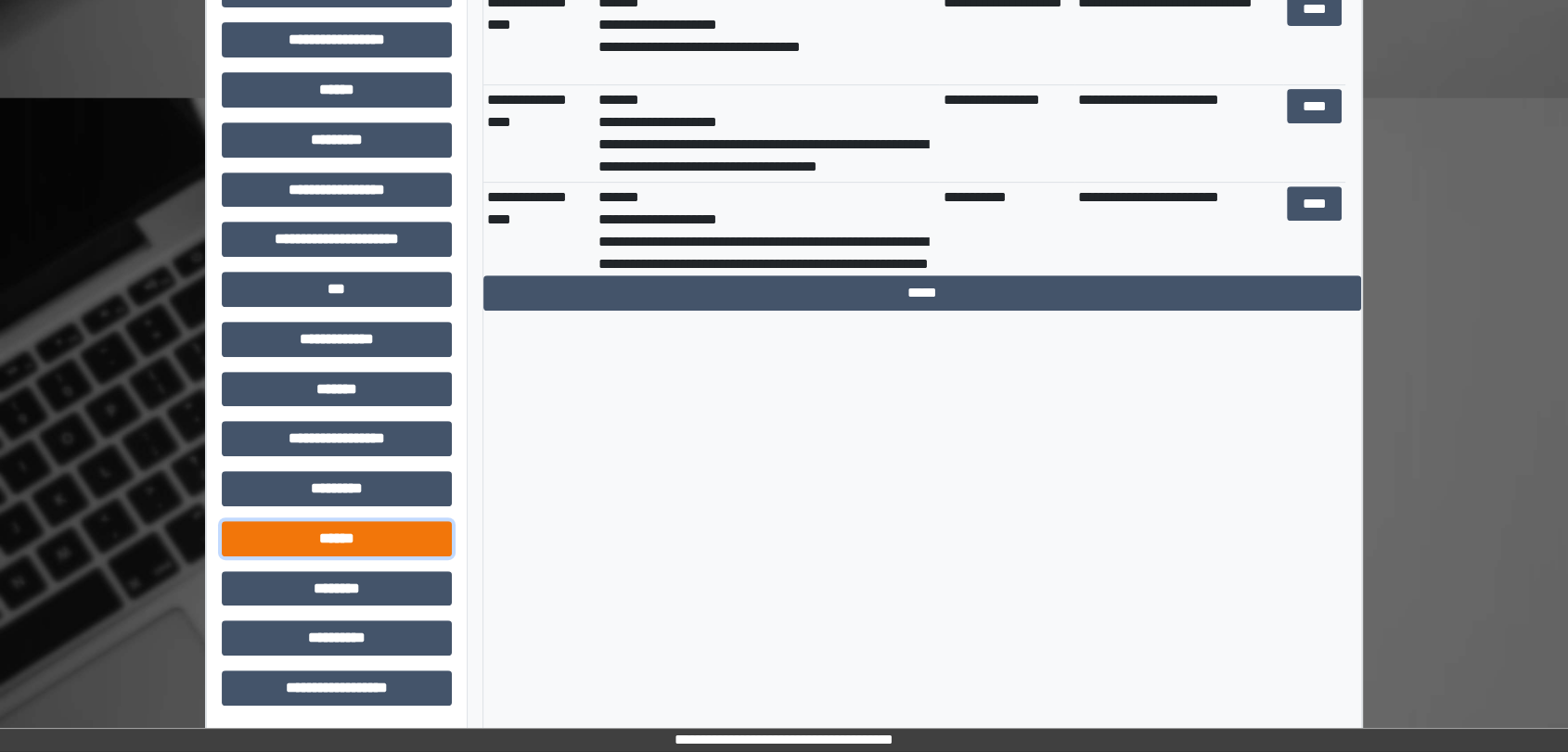 click on "******" at bounding box center [337, 539] 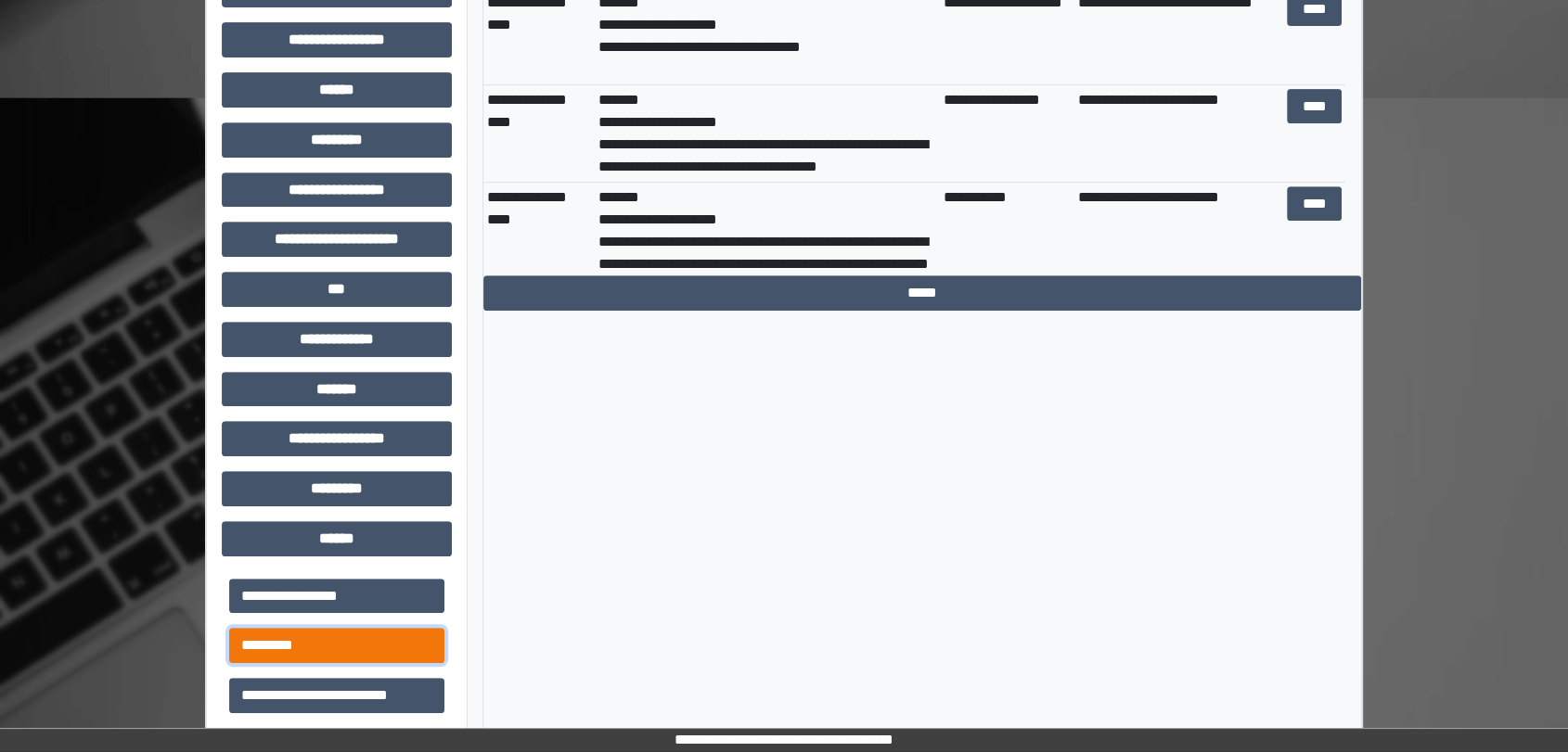 click on "*********" at bounding box center [337, 645] 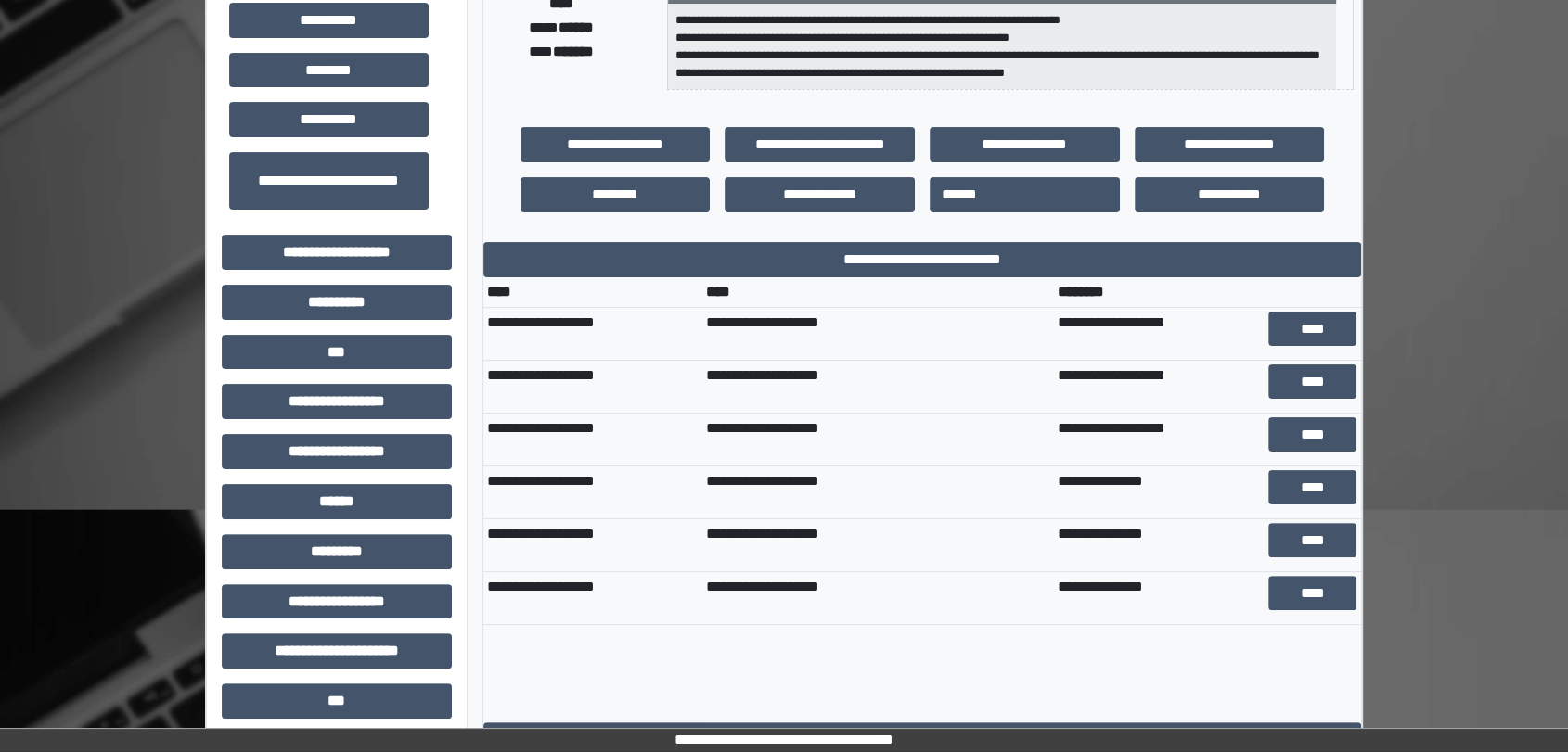 scroll, scrollTop: 365, scrollLeft: 0, axis: vertical 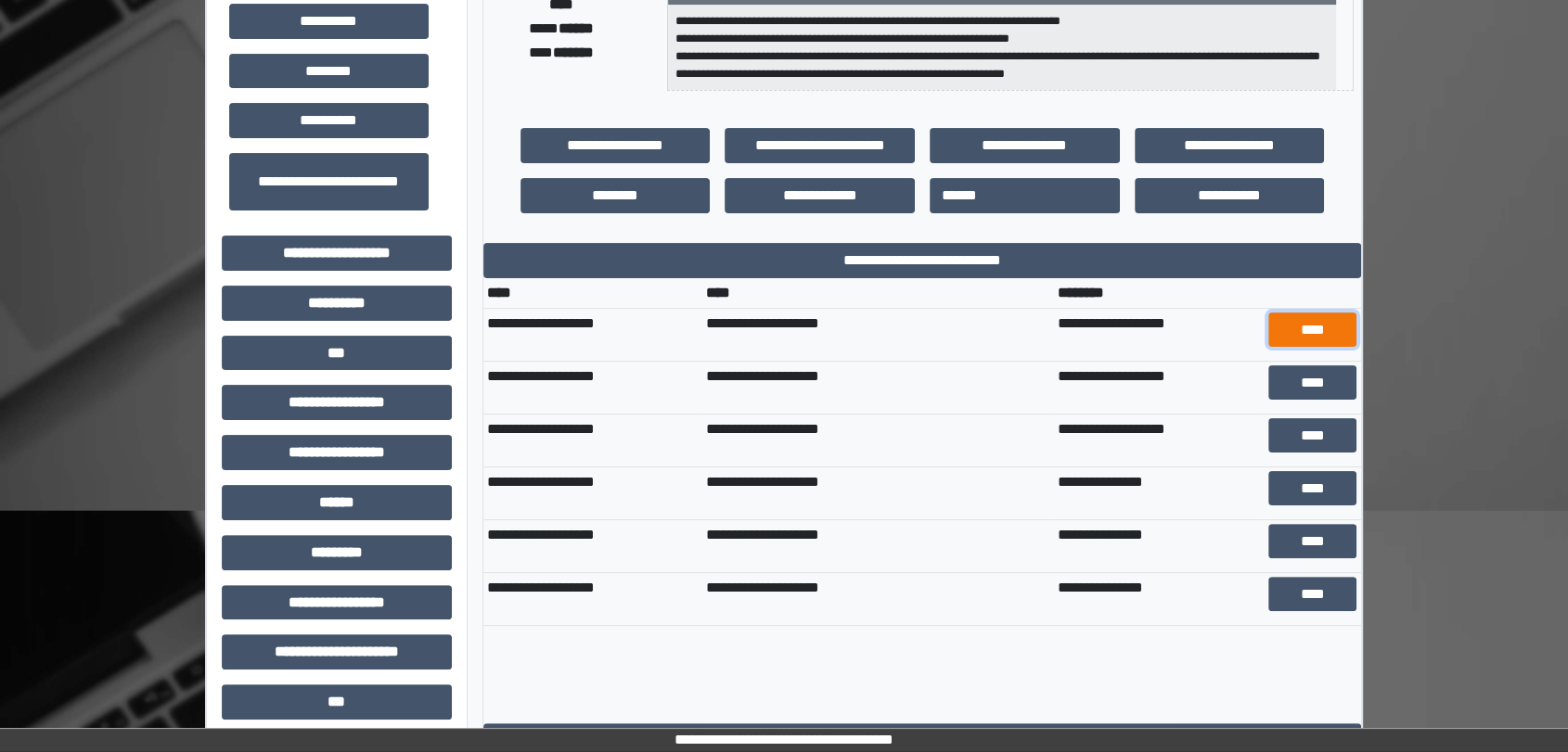 click on "****" at bounding box center [1313, 330] 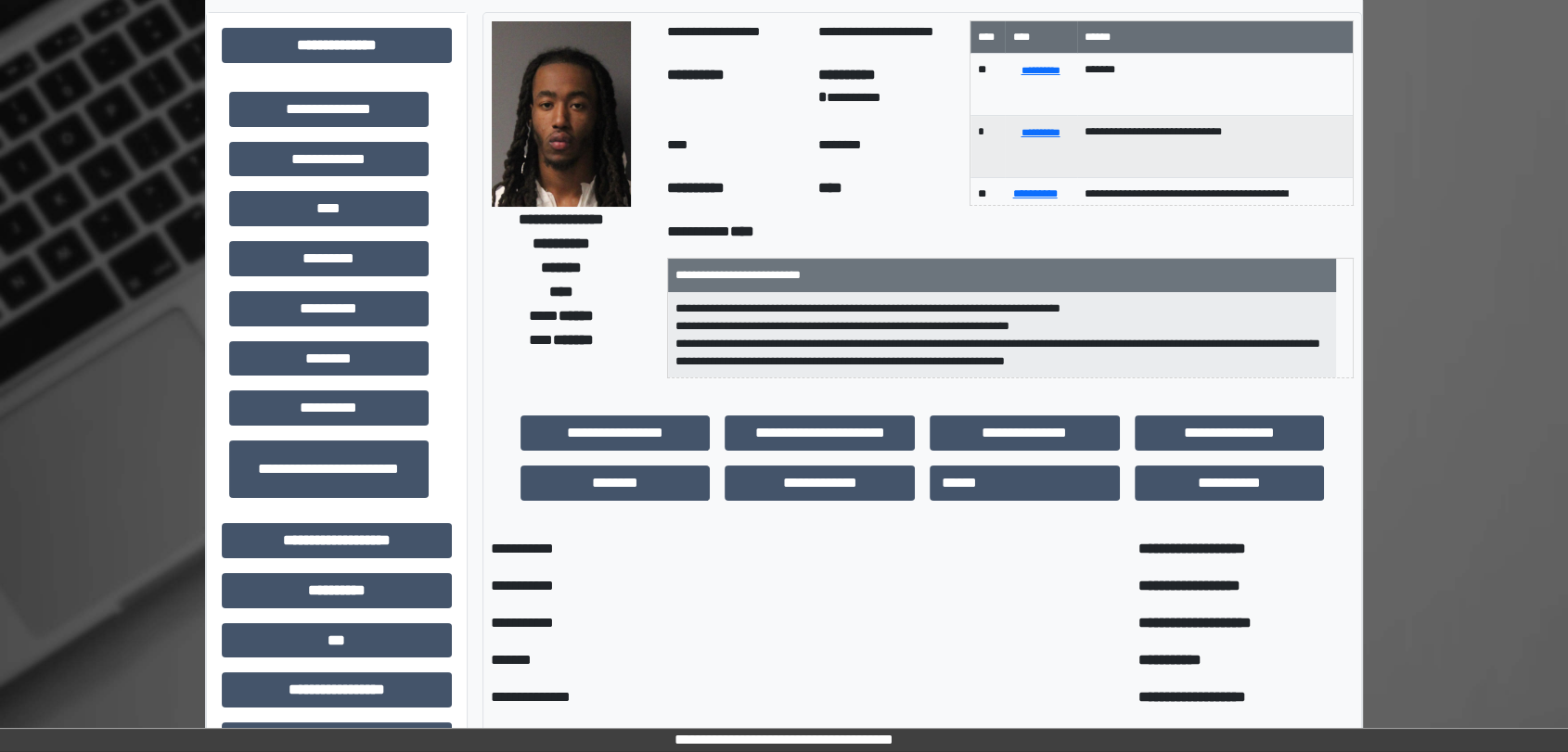 scroll, scrollTop: 0, scrollLeft: 0, axis: both 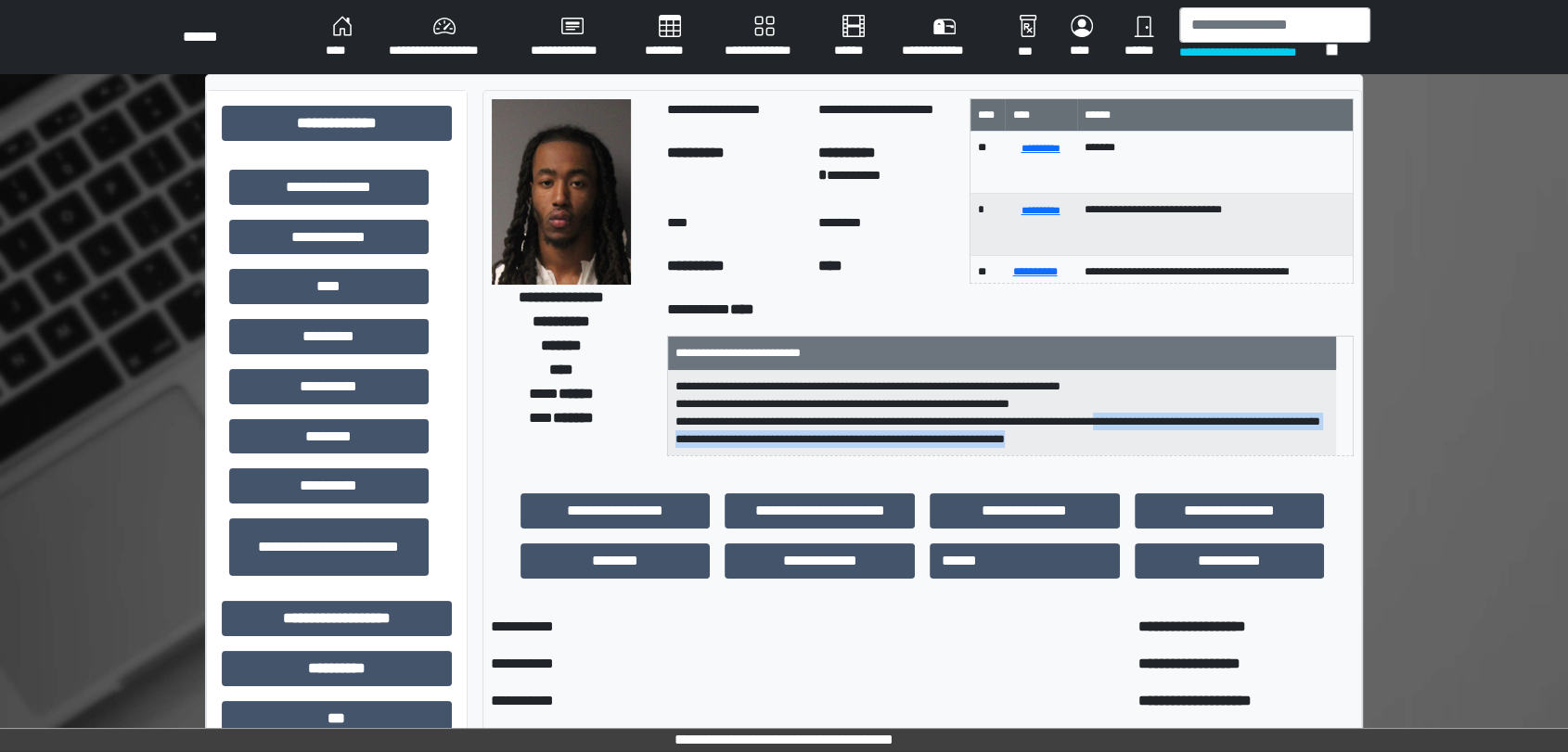 drag, startPoint x: 1158, startPoint y: 425, endPoint x: 1207, endPoint y: 459, distance: 59.64059 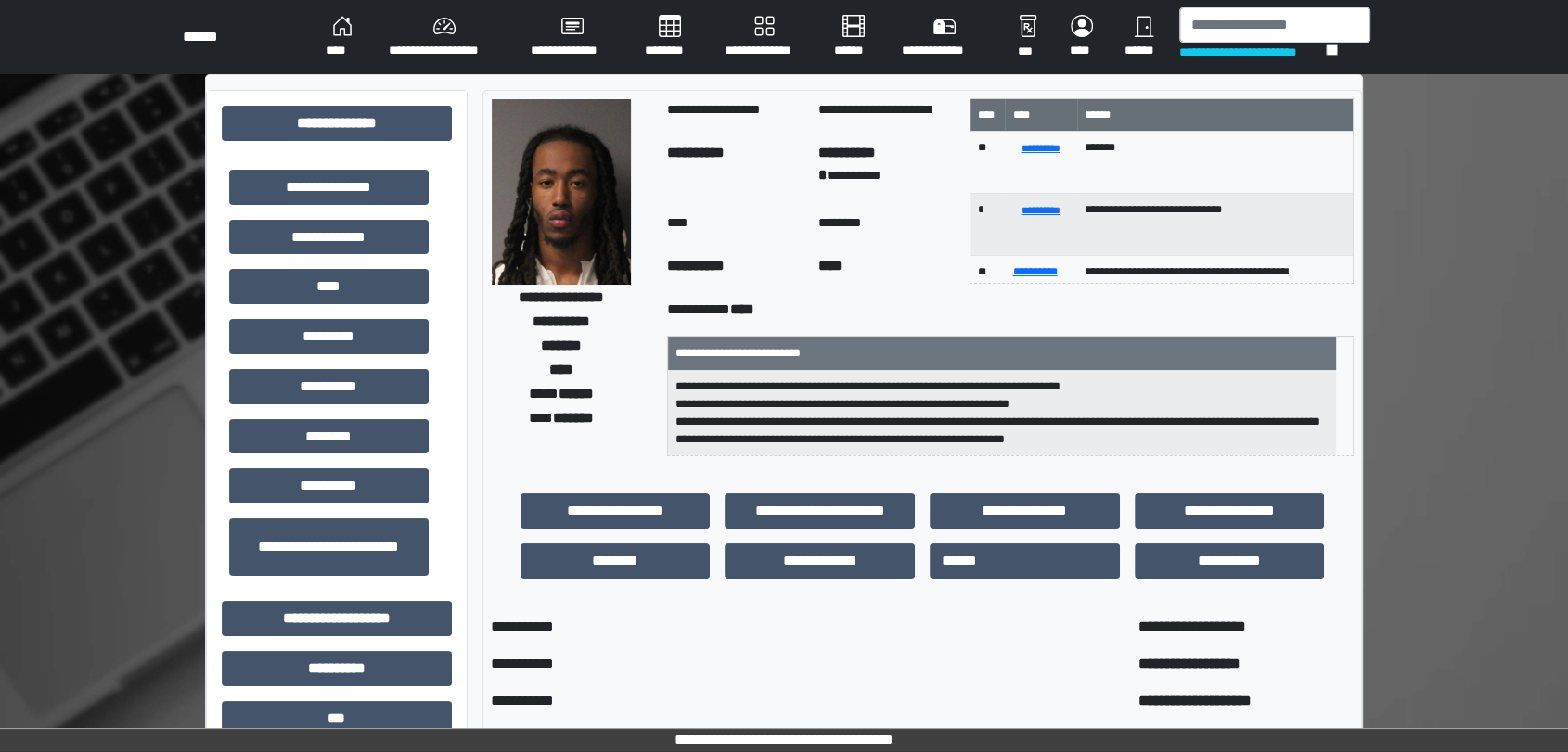 click at bounding box center [922, 471] 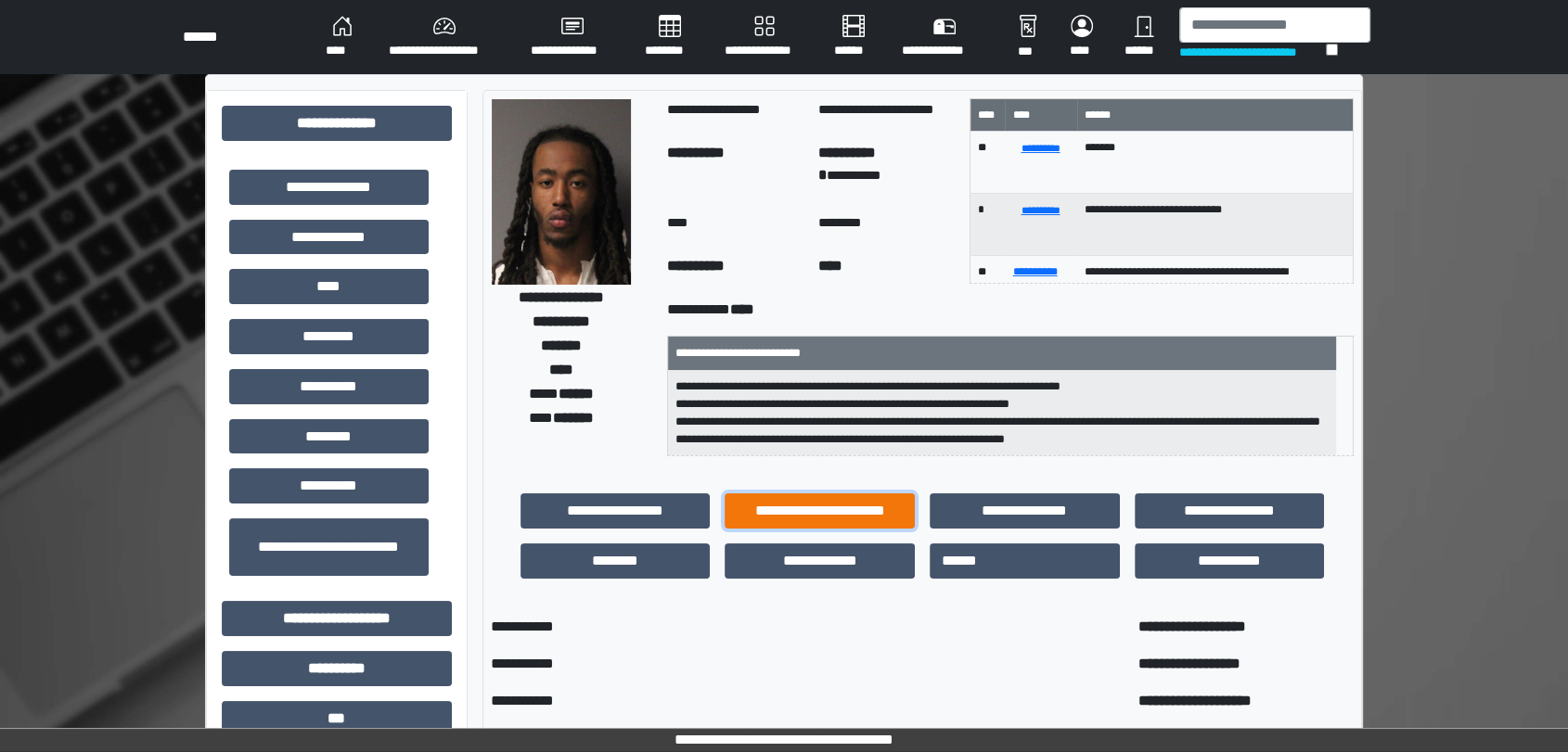 click on "**********" at bounding box center (819, 511) 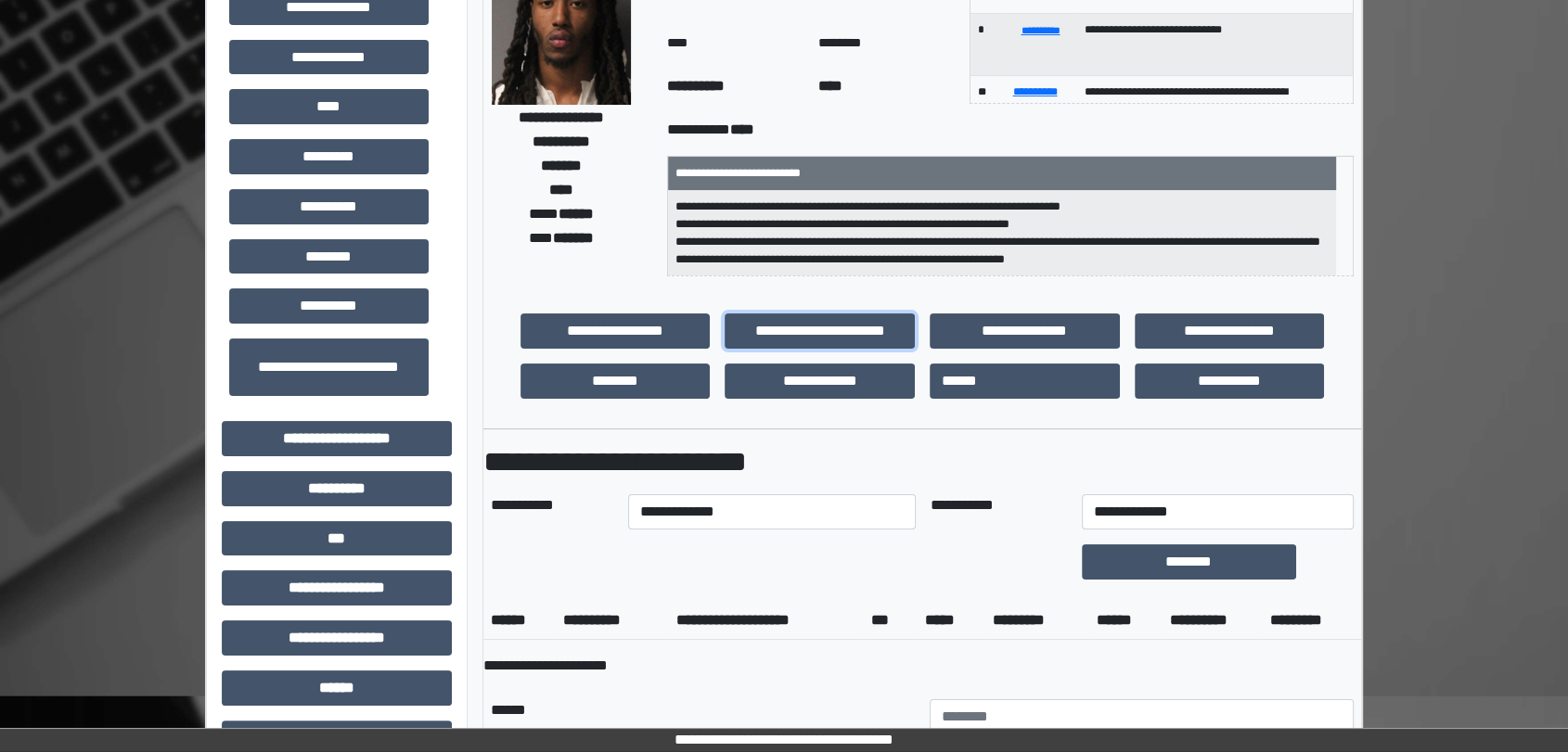 scroll, scrollTop: 309, scrollLeft: 0, axis: vertical 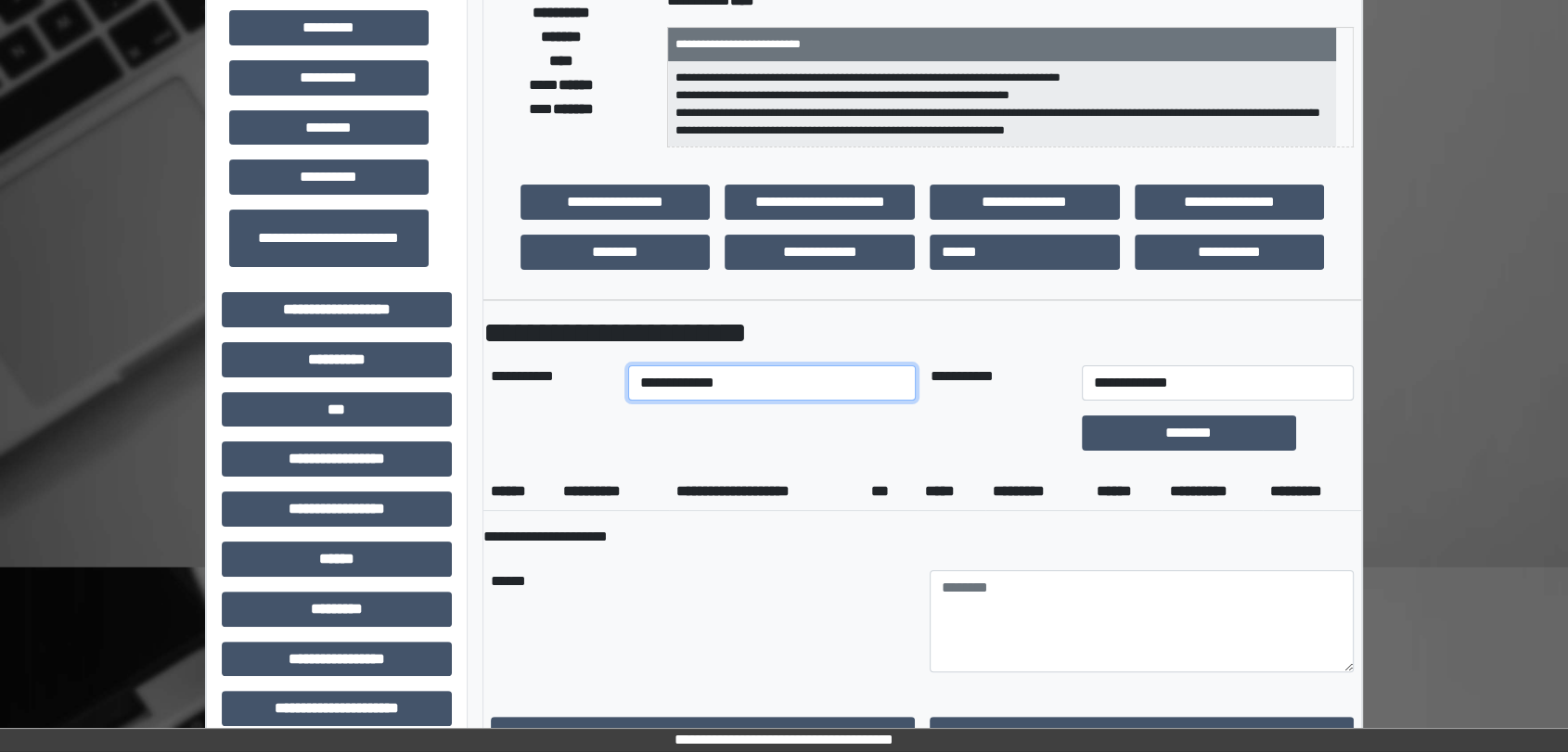 click on "**********" at bounding box center [771, 383] 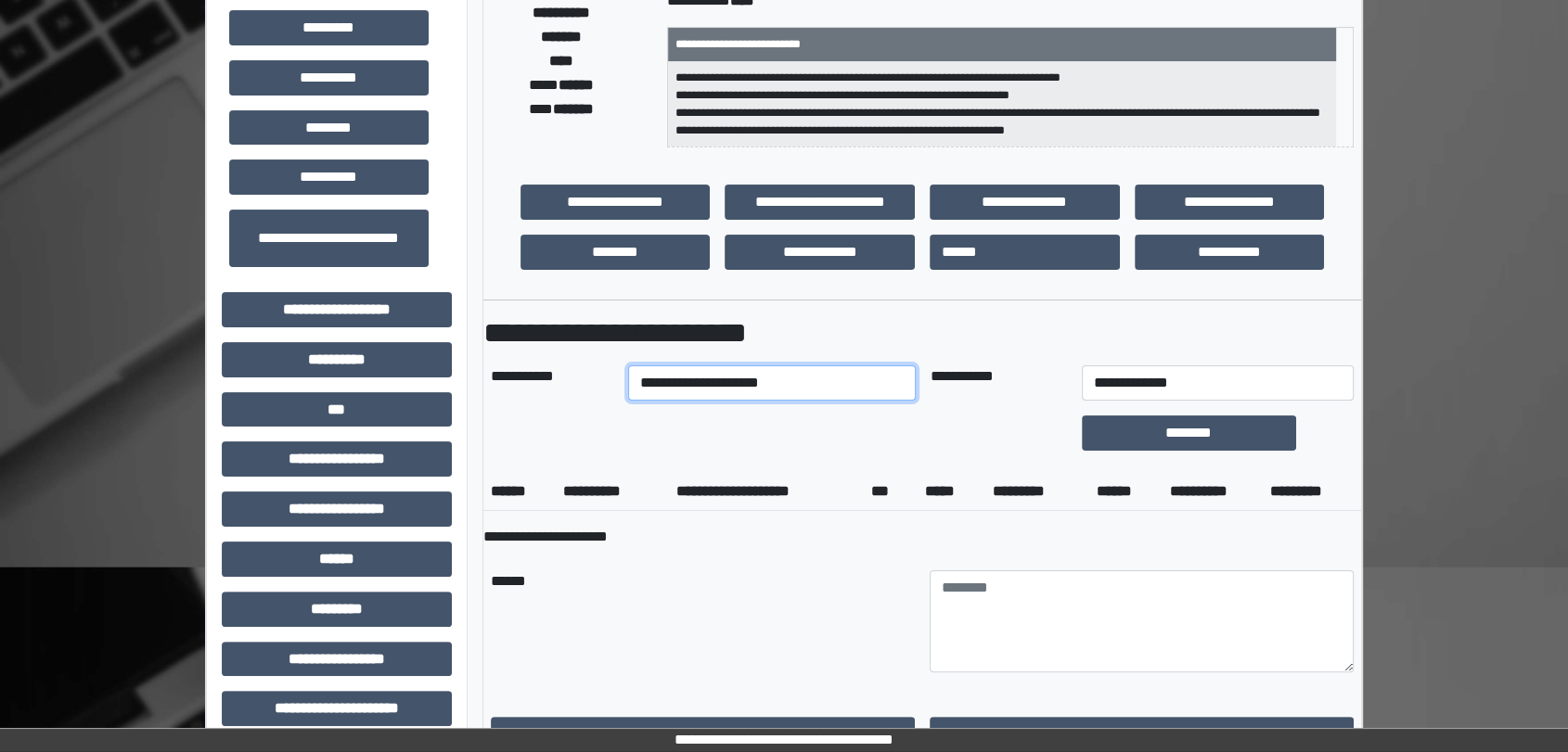 click on "**********" at bounding box center [771, 383] 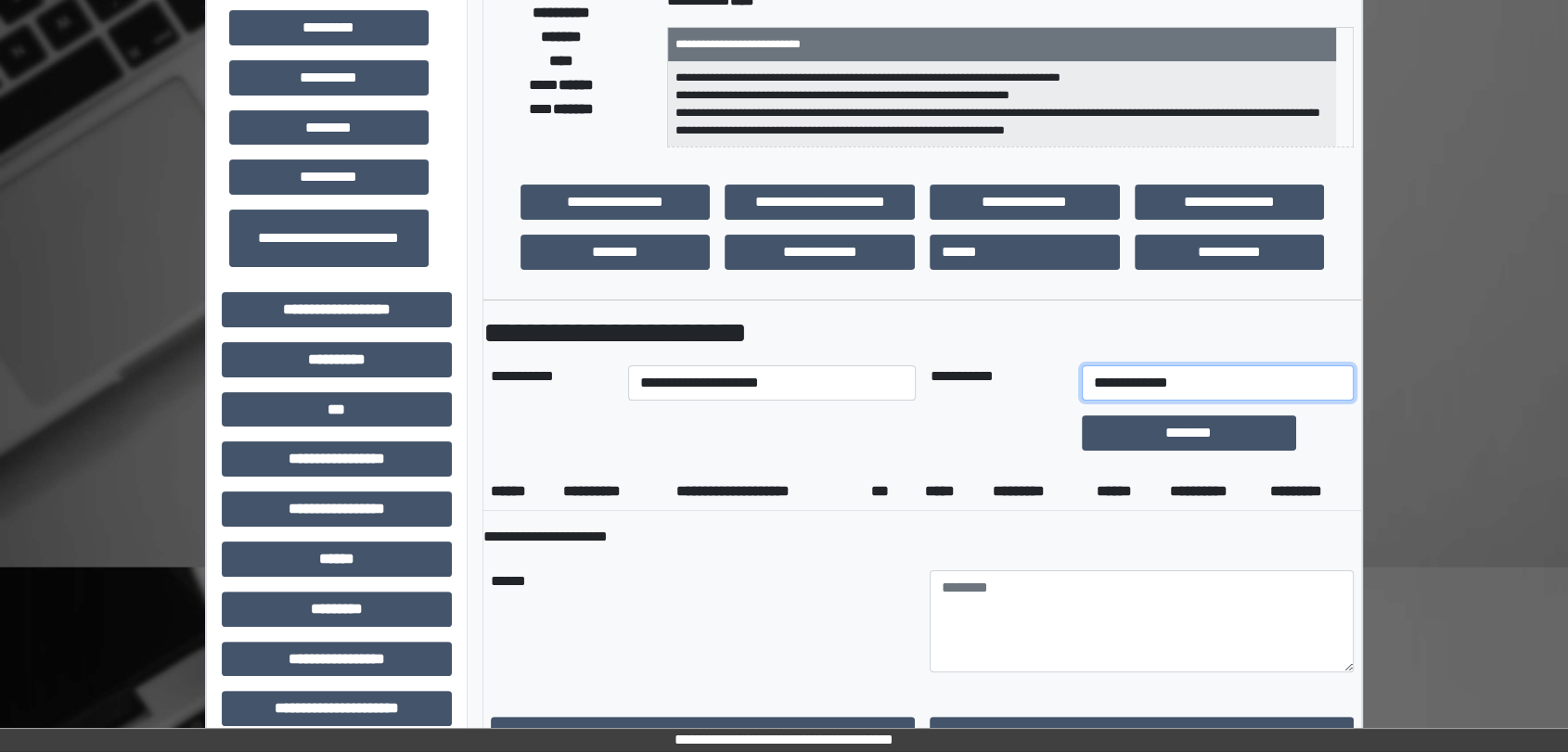 click on "**********" at bounding box center (1217, 383) 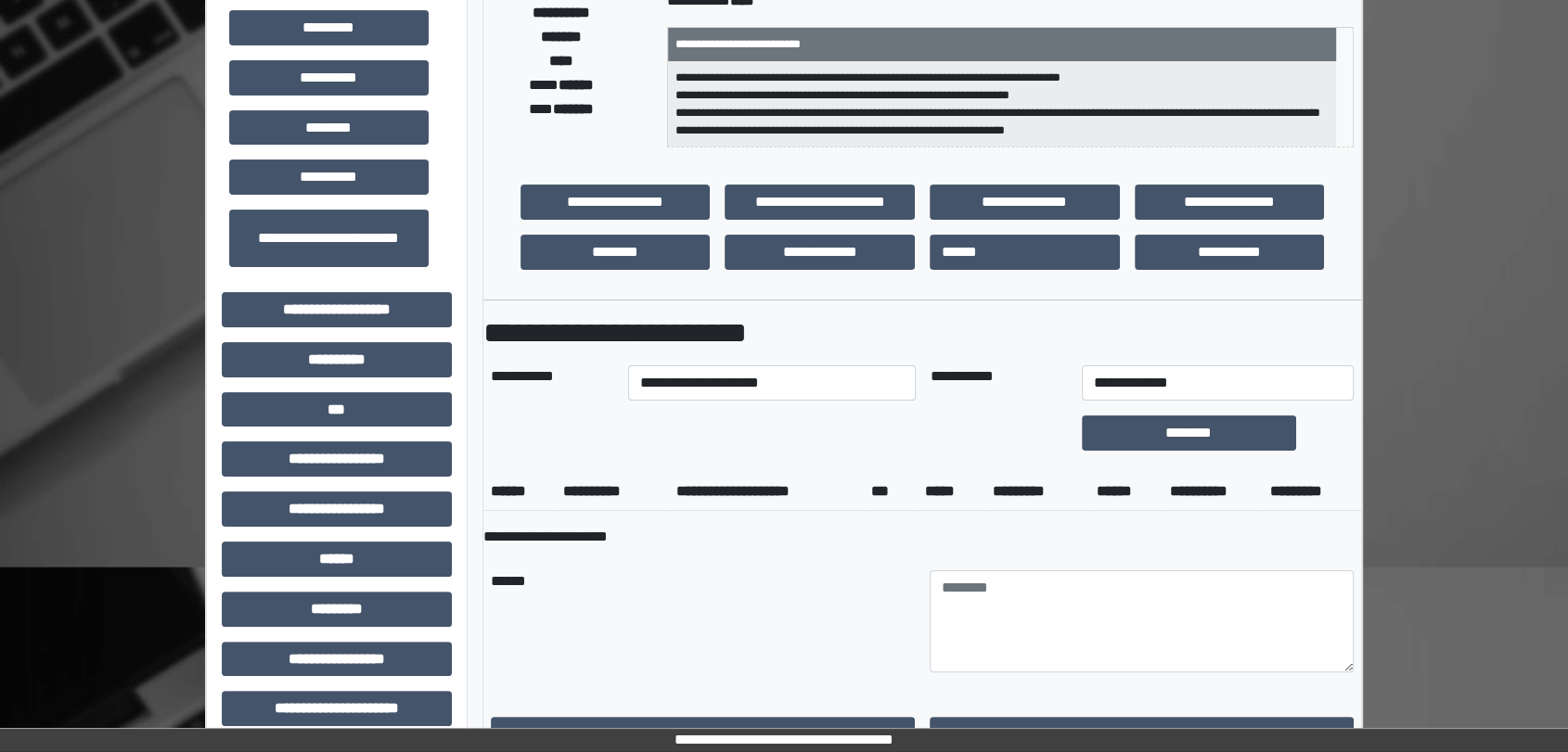 click on "**********" at bounding box center [922, 1070] 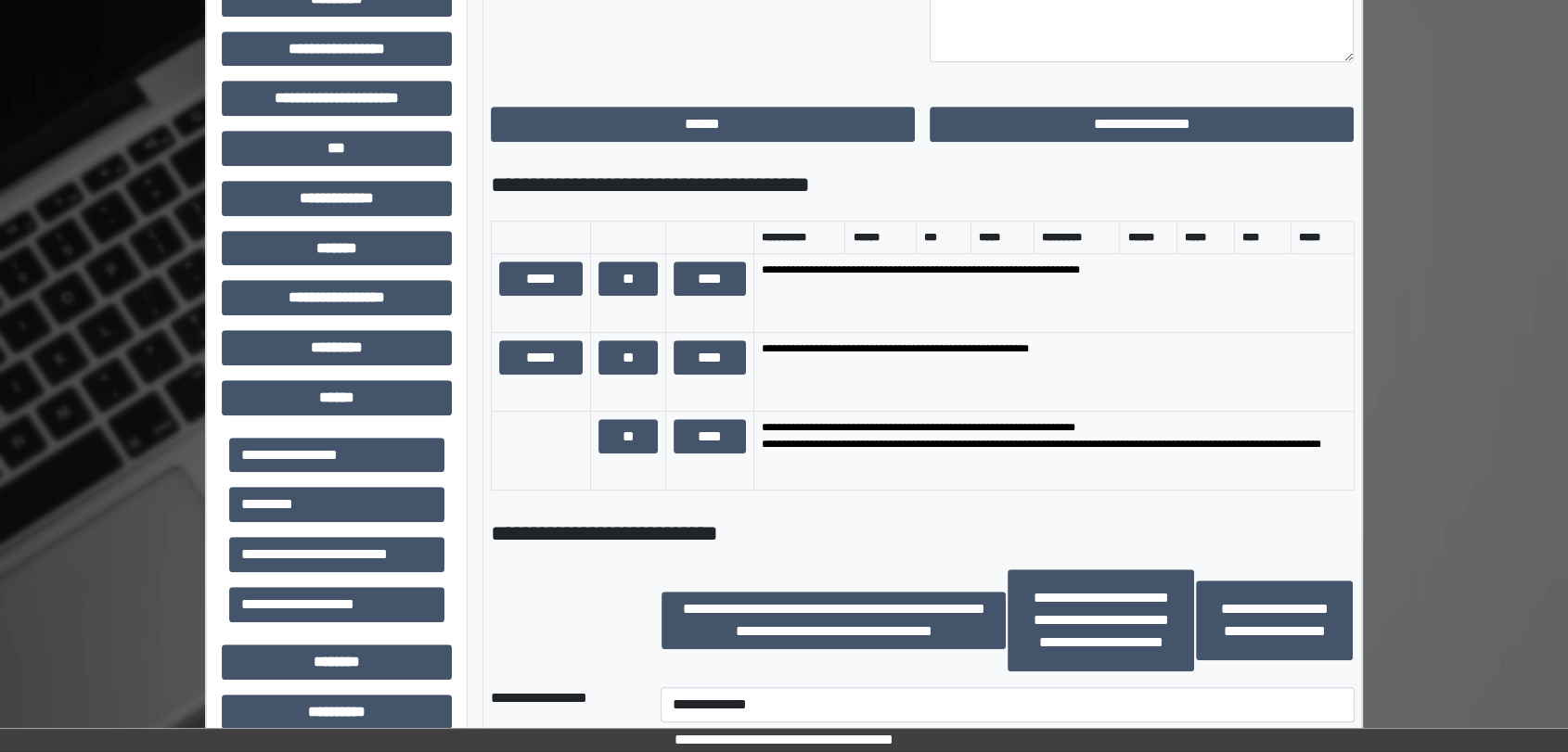 scroll, scrollTop: 927, scrollLeft: 0, axis: vertical 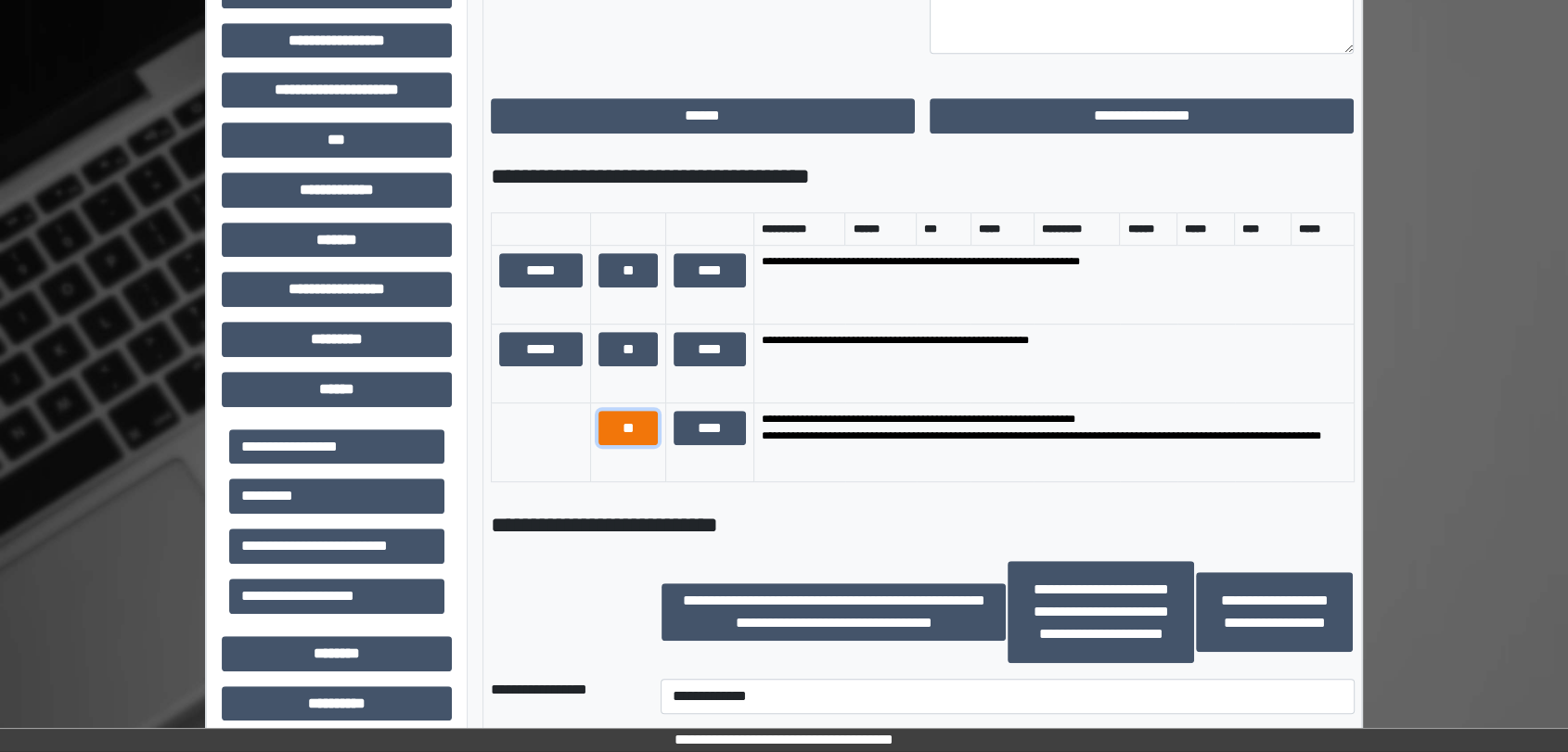 click on "**" at bounding box center (628, 428) 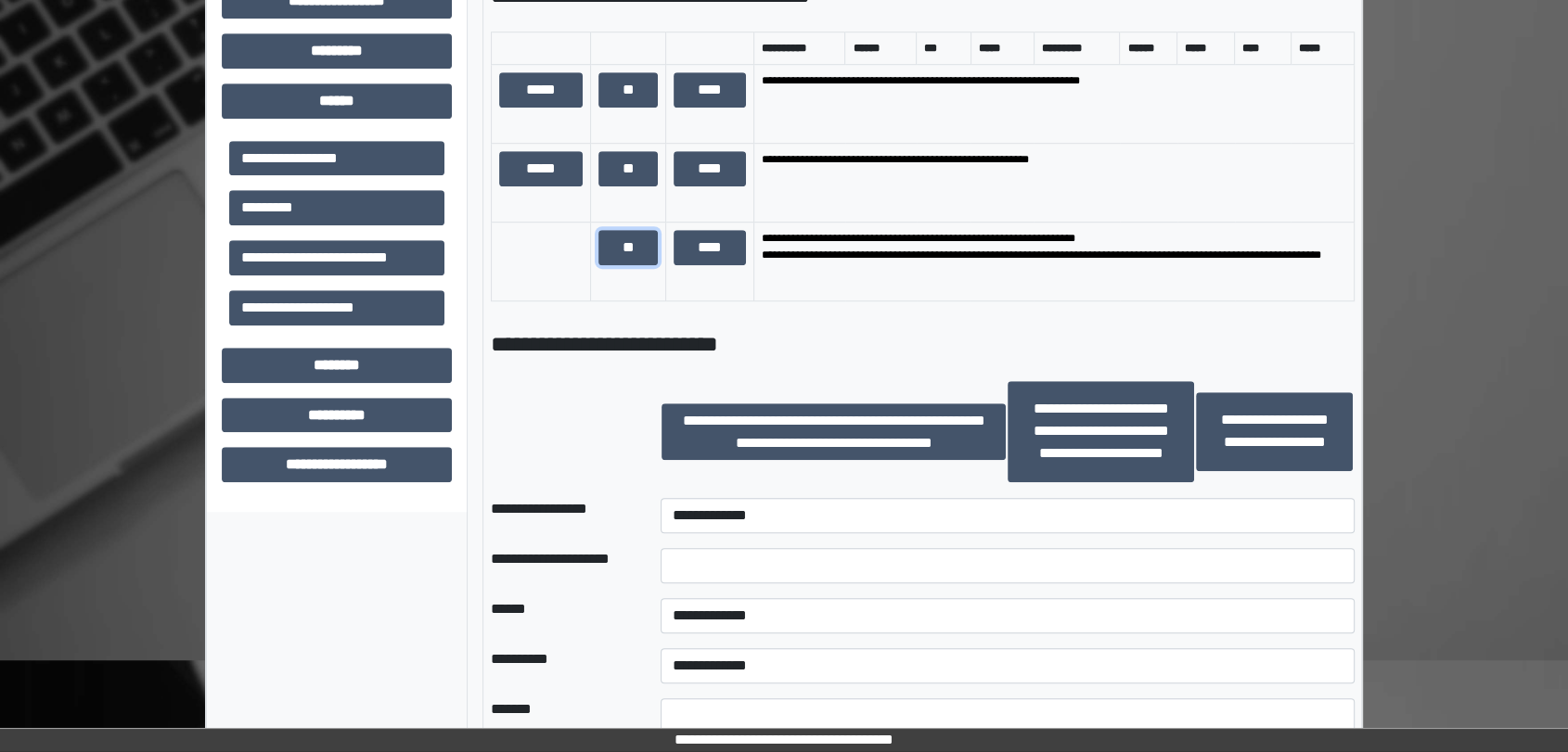 scroll, scrollTop: 1236, scrollLeft: 0, axis: vertical 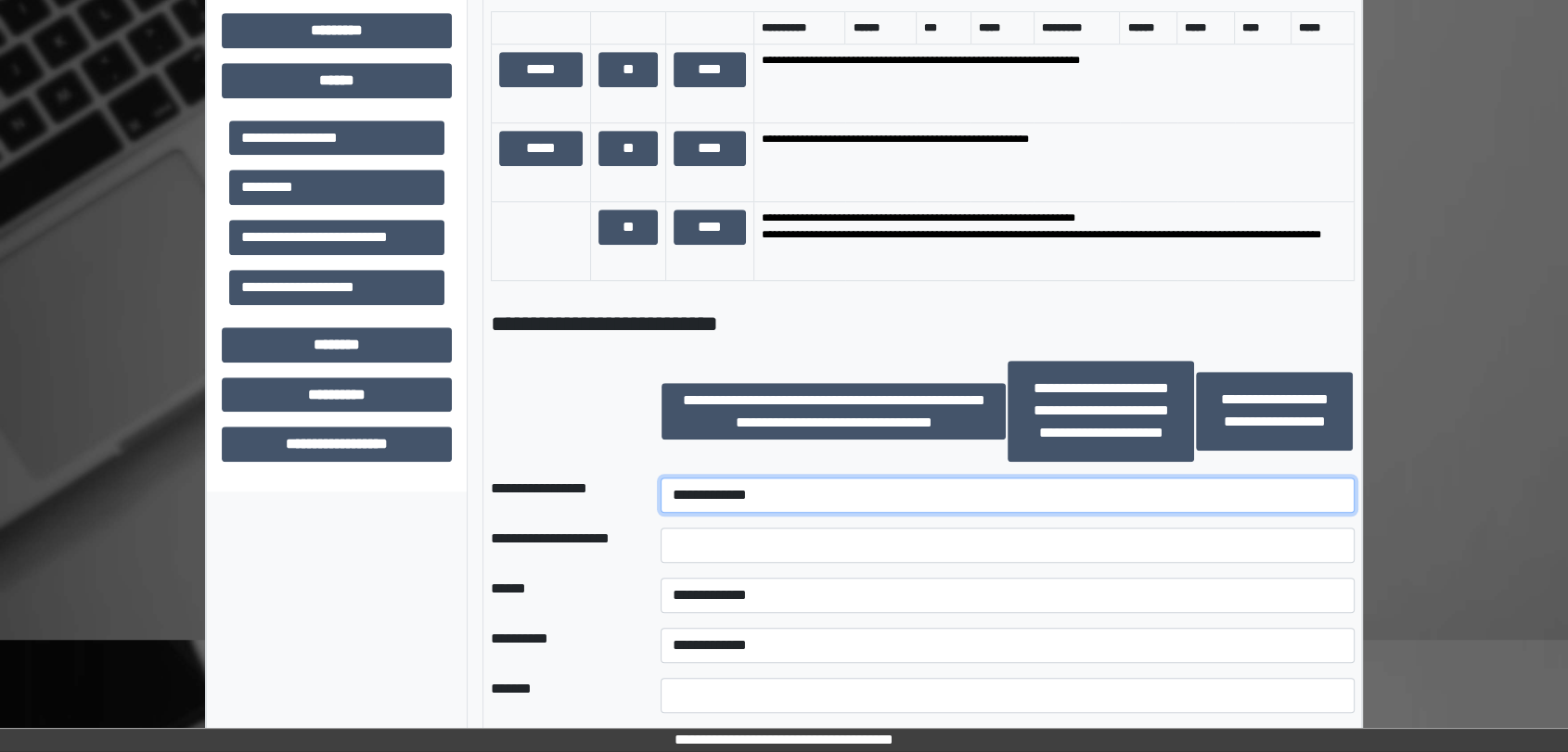 click on "**********" at bounding box center (1008, 495) 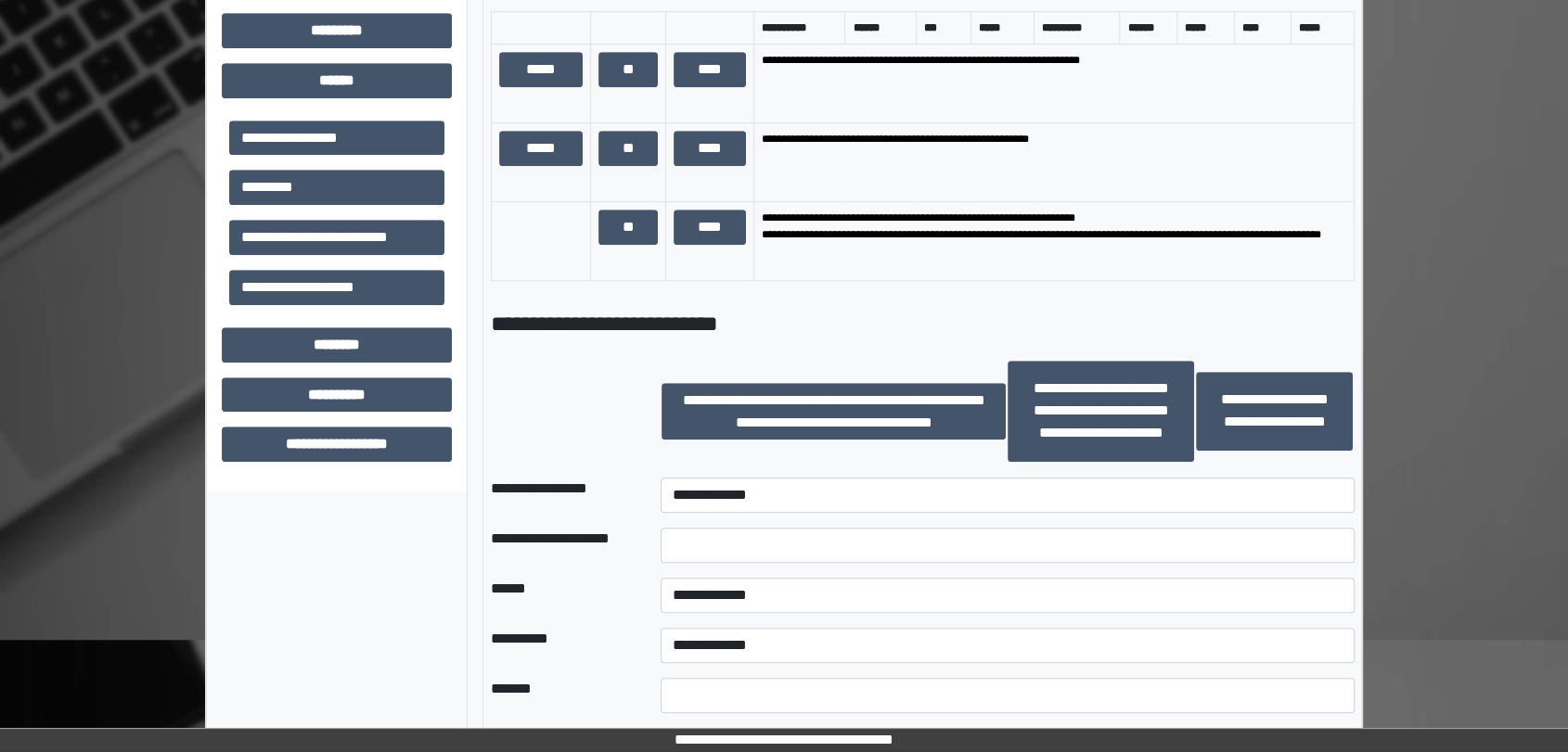 click at bounding box center [560, 412] 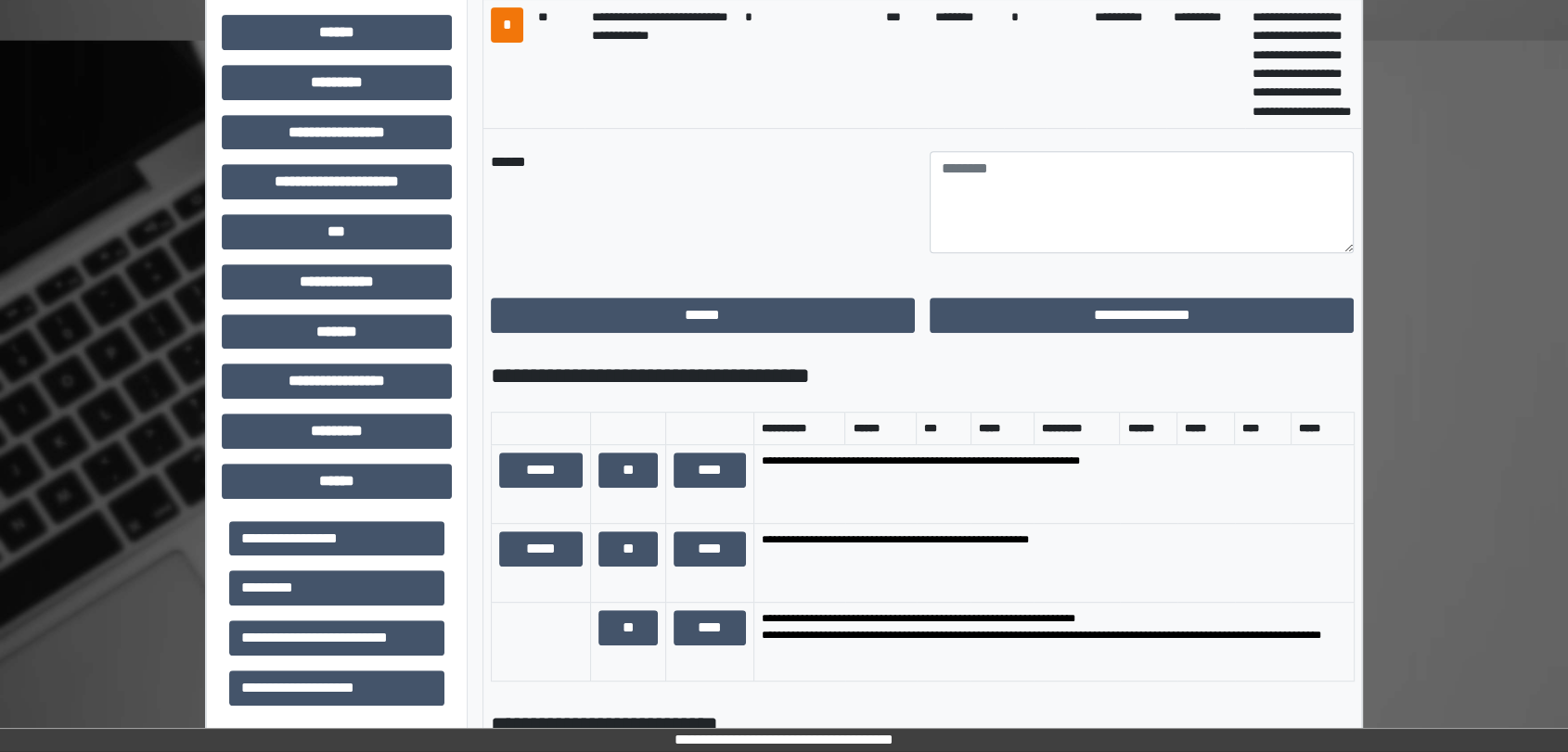 scroll, scrollTop: 823, scrollLeft: 0, axis: vertical 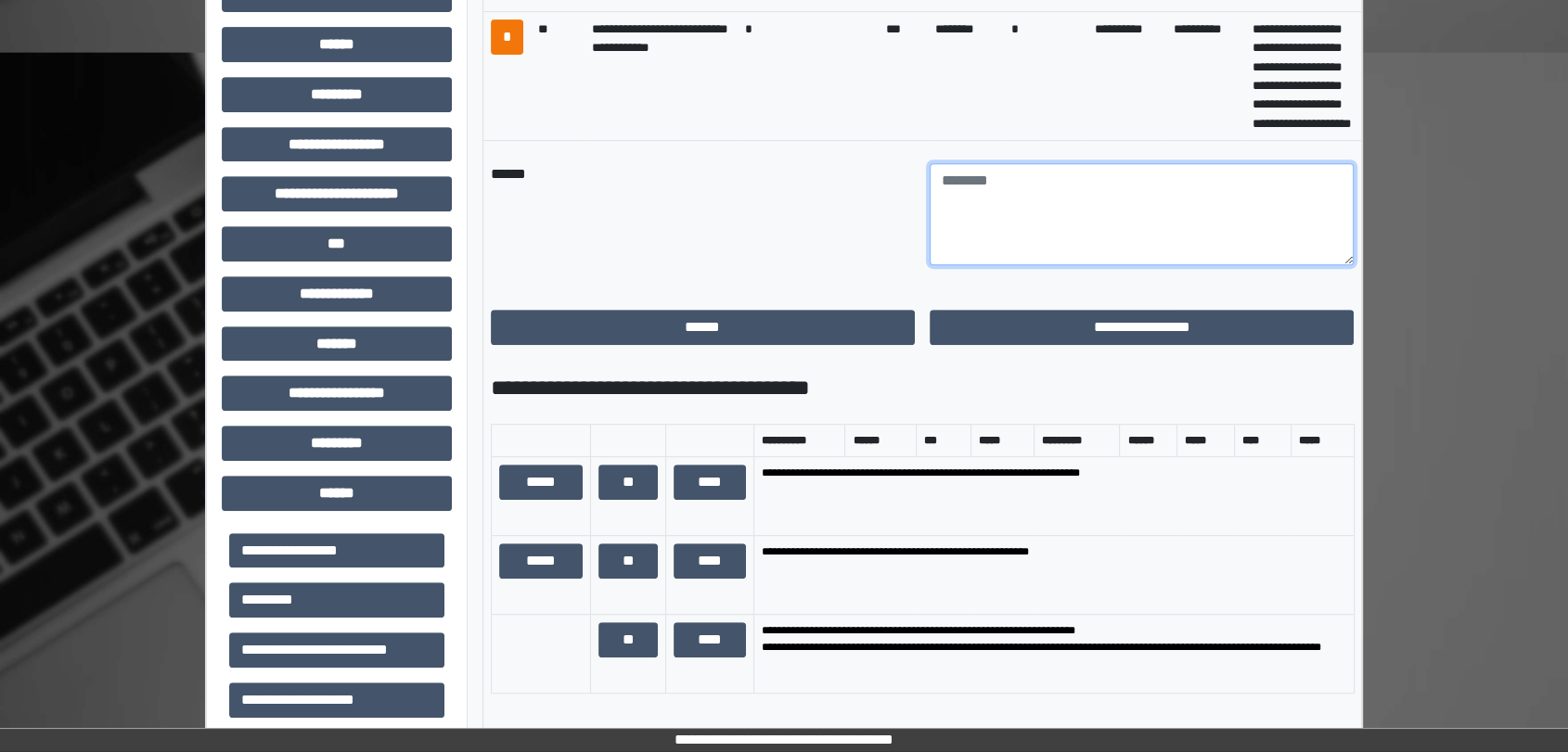 click at bounding box center [1141, 214] 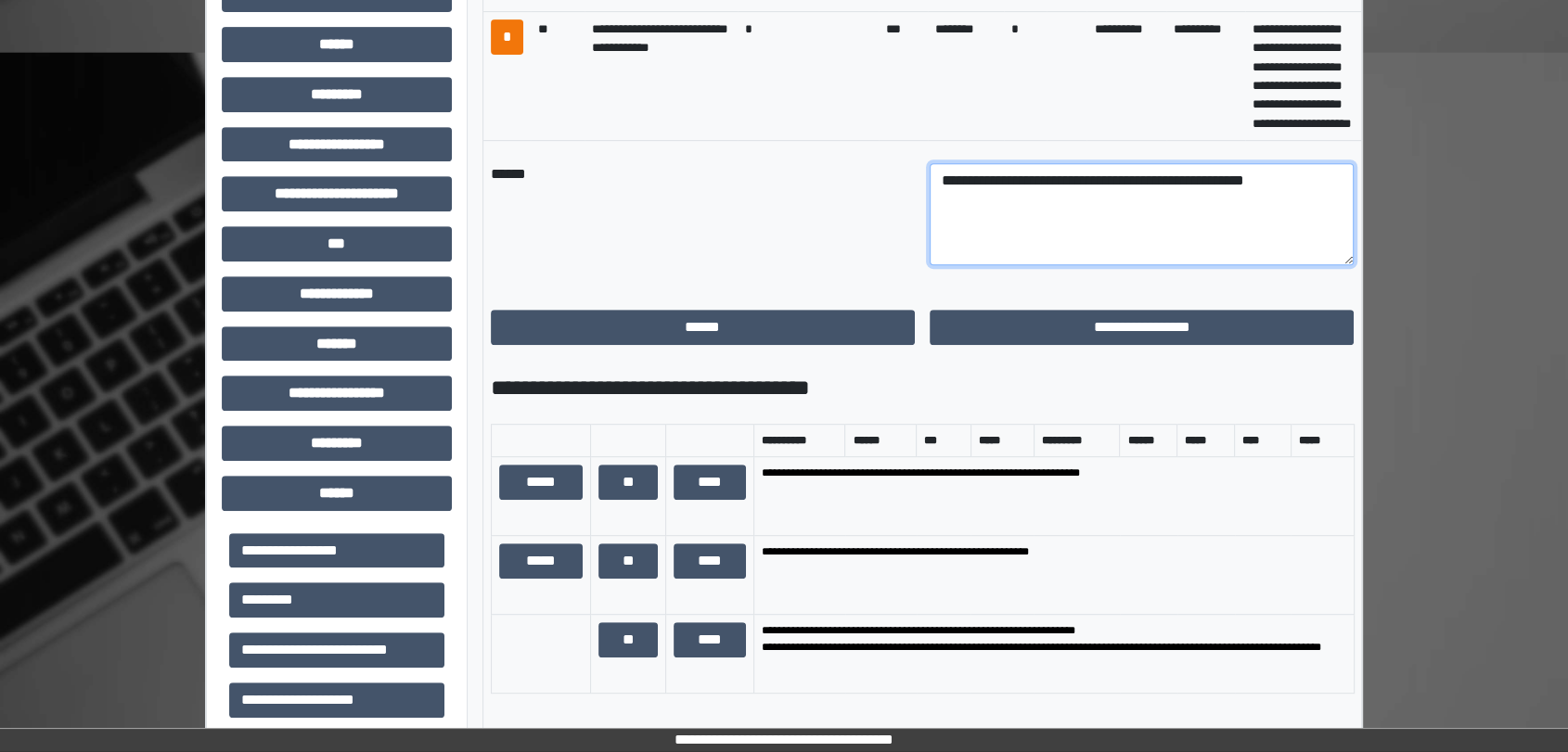 click on "**********" at bounding box center [1141, 214] 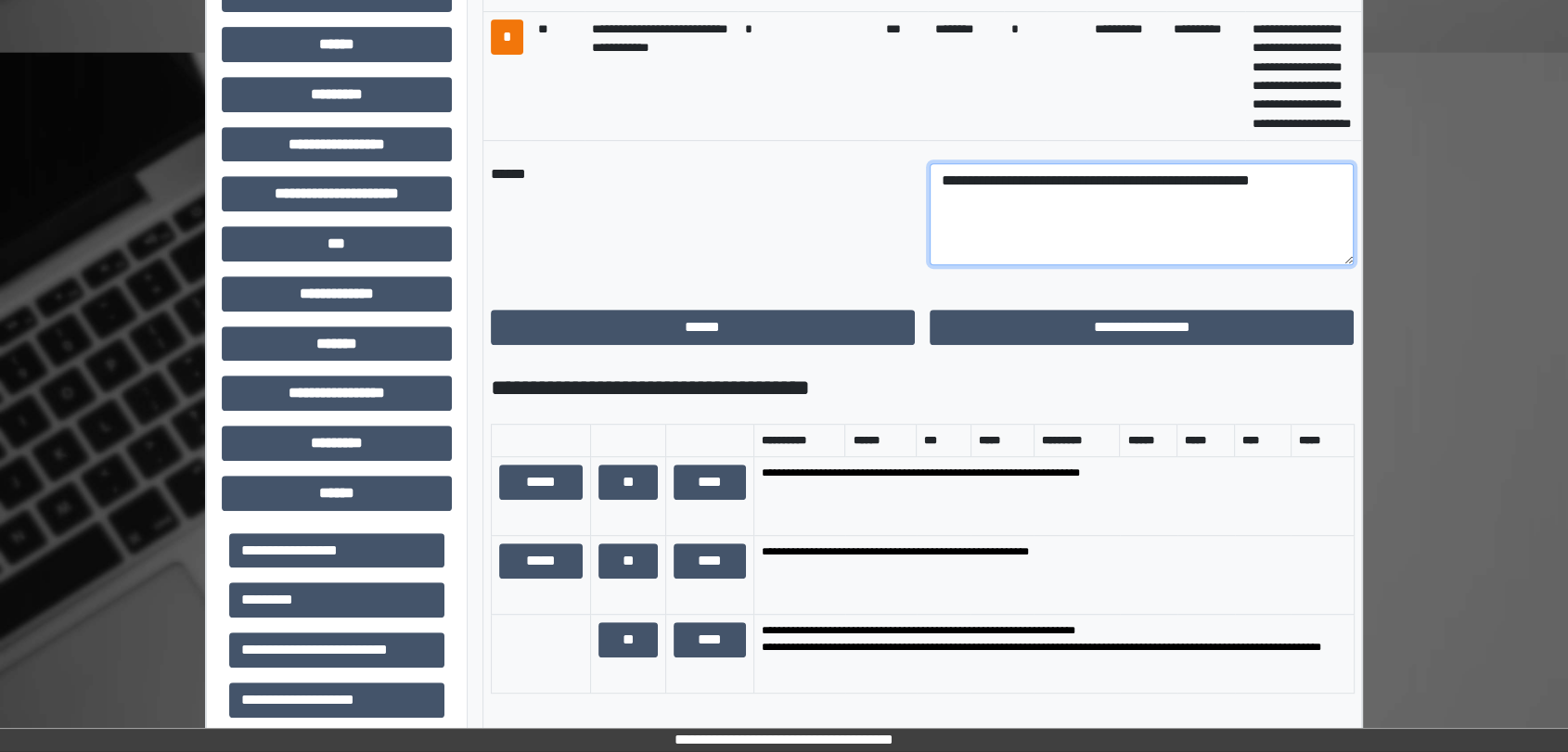 click on "**********" at bounding box center [1141, 214] 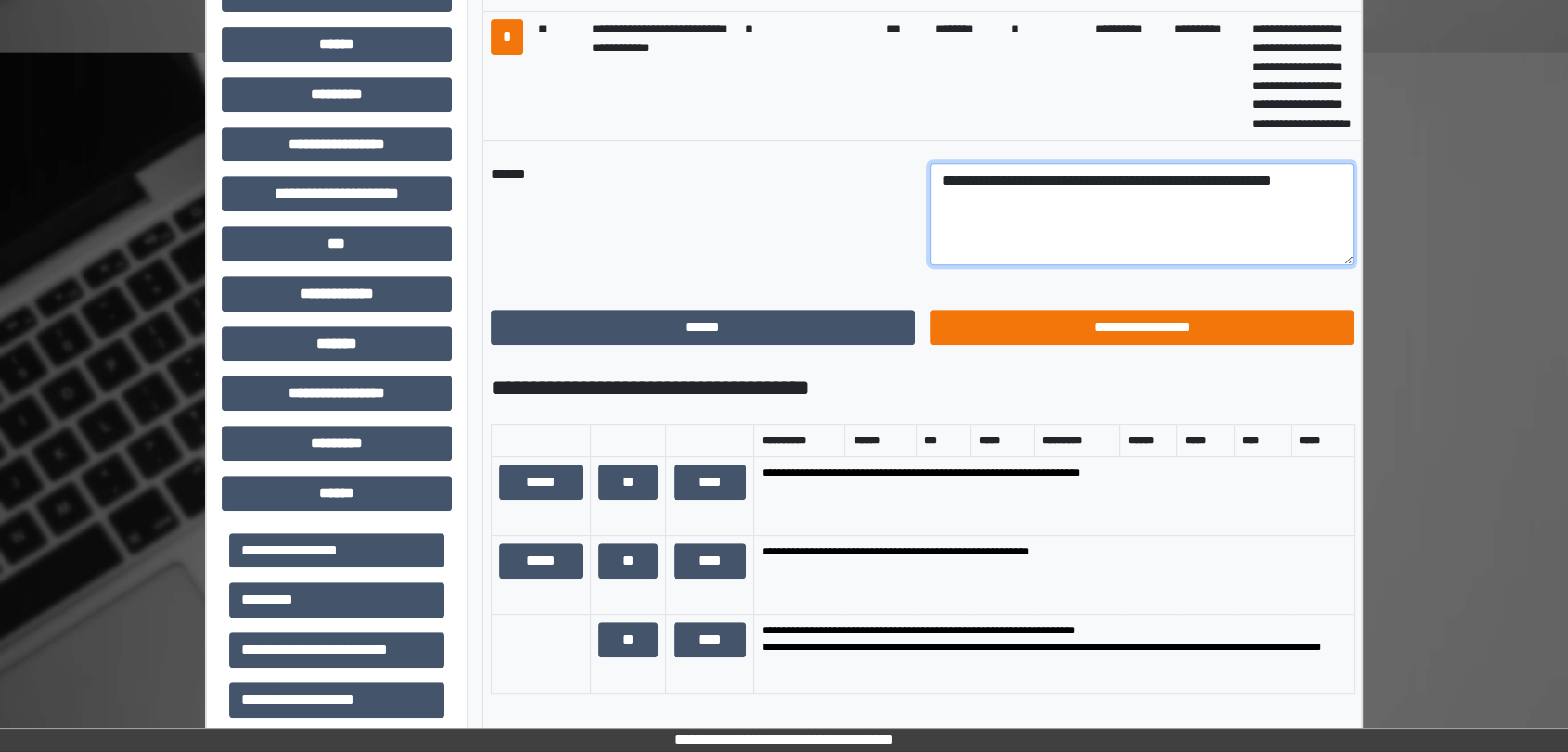 type on "**********" 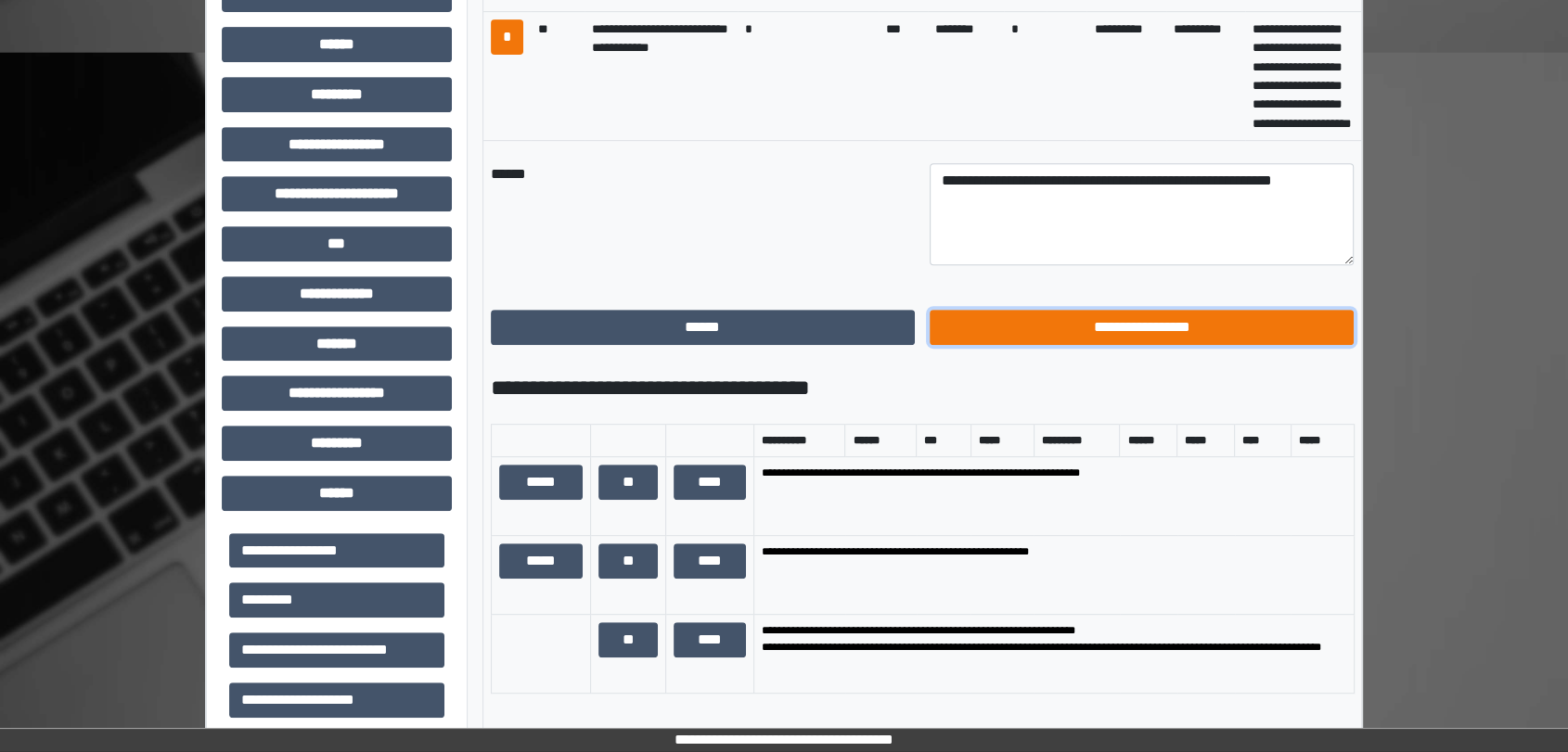 click on "**********" at bounding box center [1141, 327] 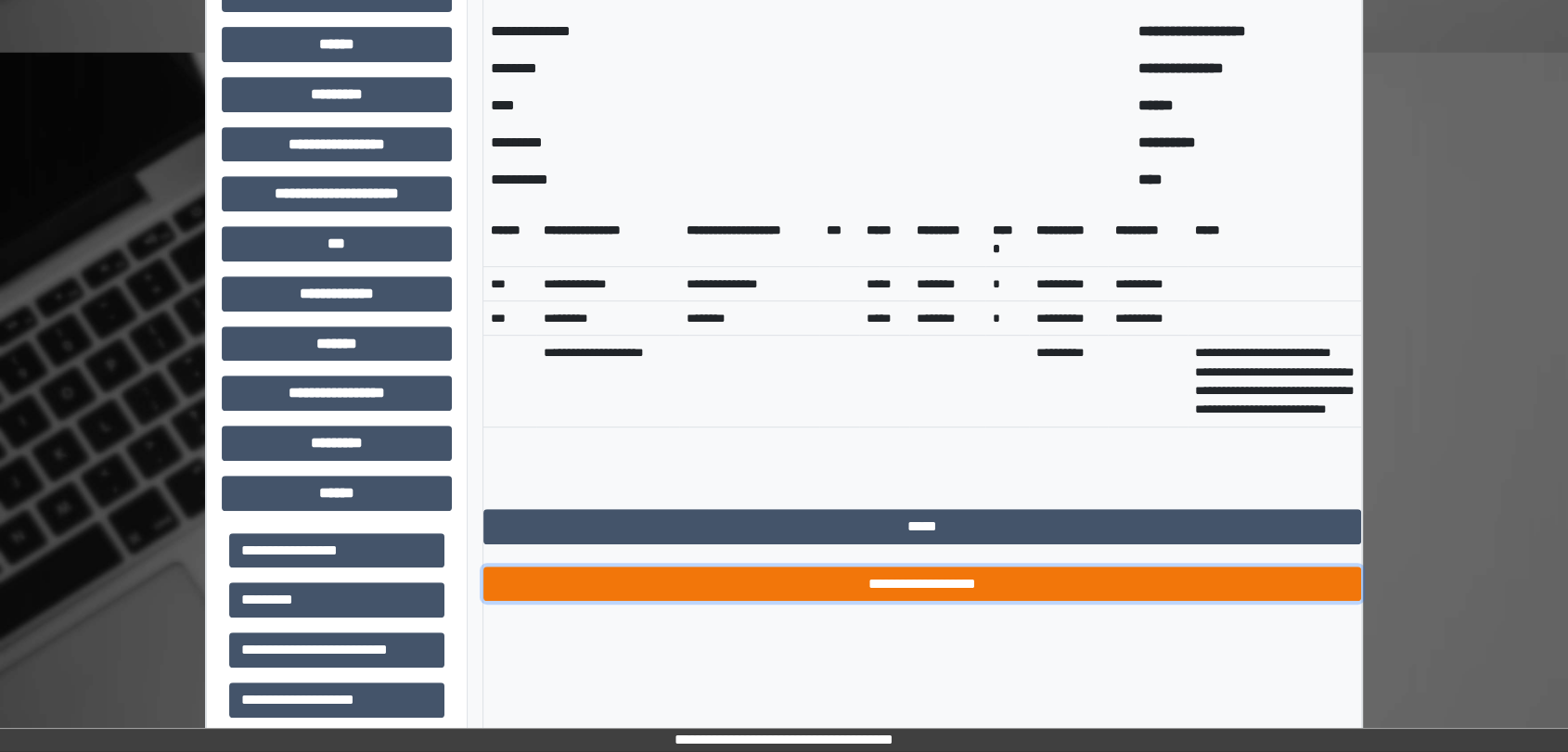 click on "**********" at bounding box center [922, 584] 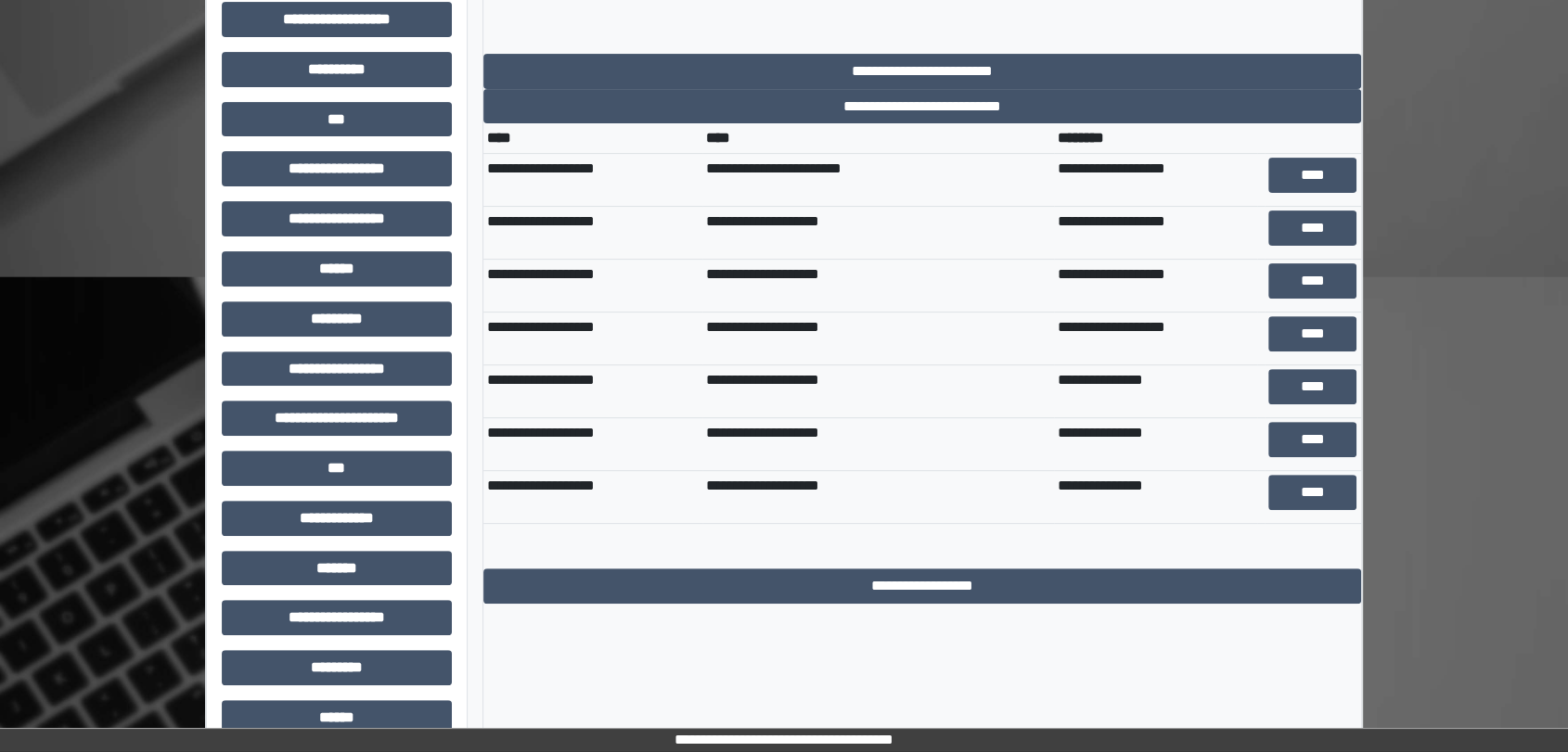 scroll, scrollTop: 0, scrollLeft: 0, axis: both 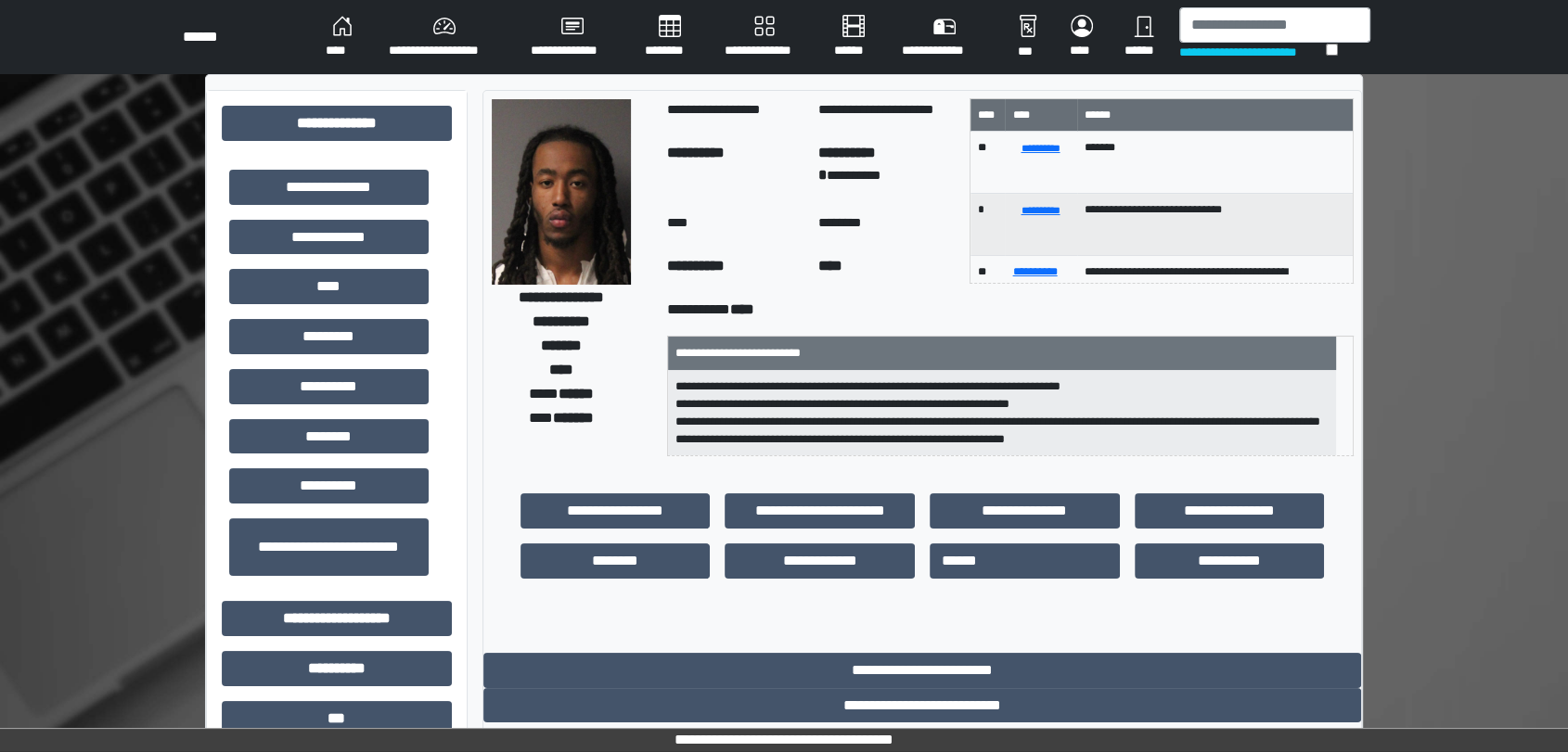 click on "****" at bounding box center (342, 37) 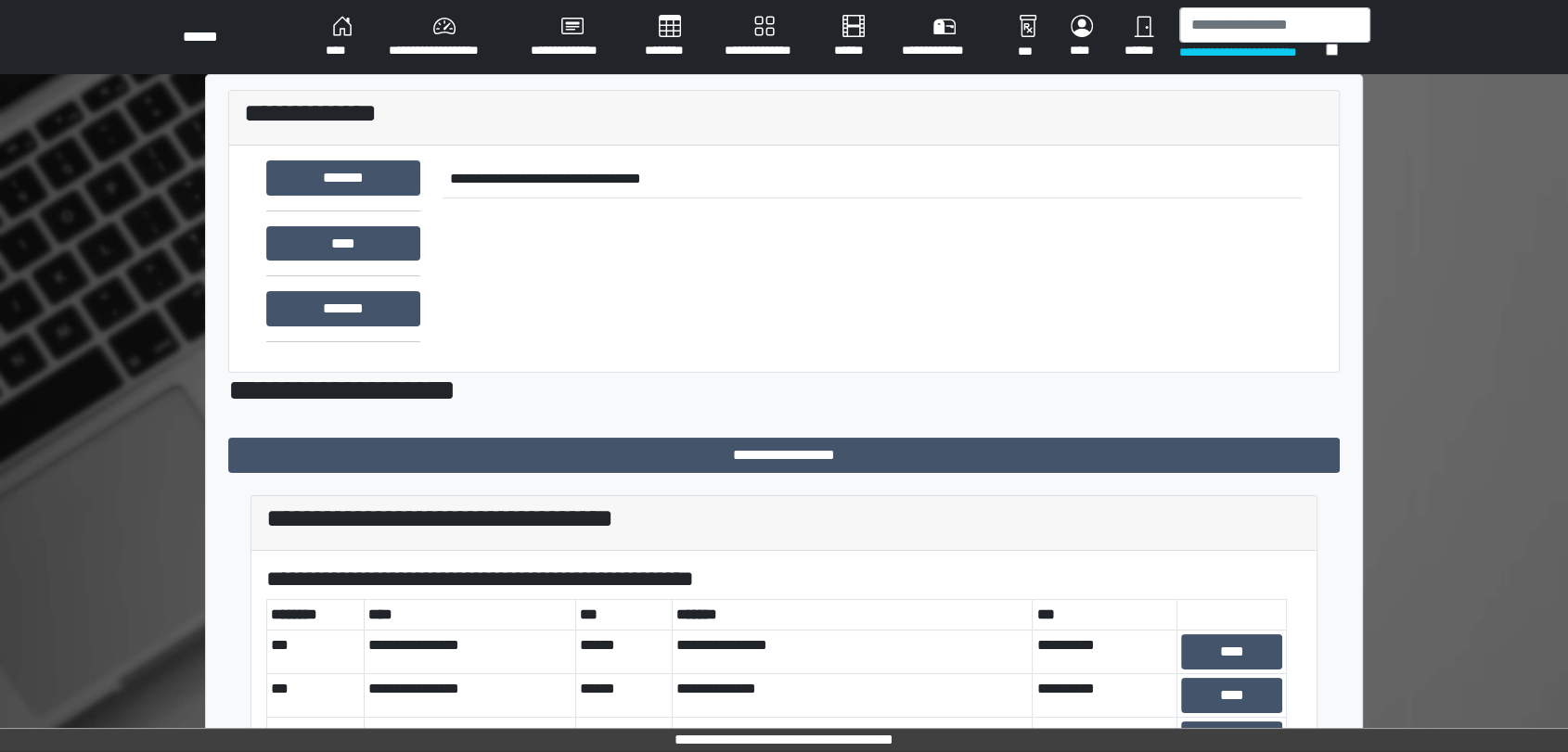 scroll, scrollTop: 465, scrollLeft: 0, axis: vertical 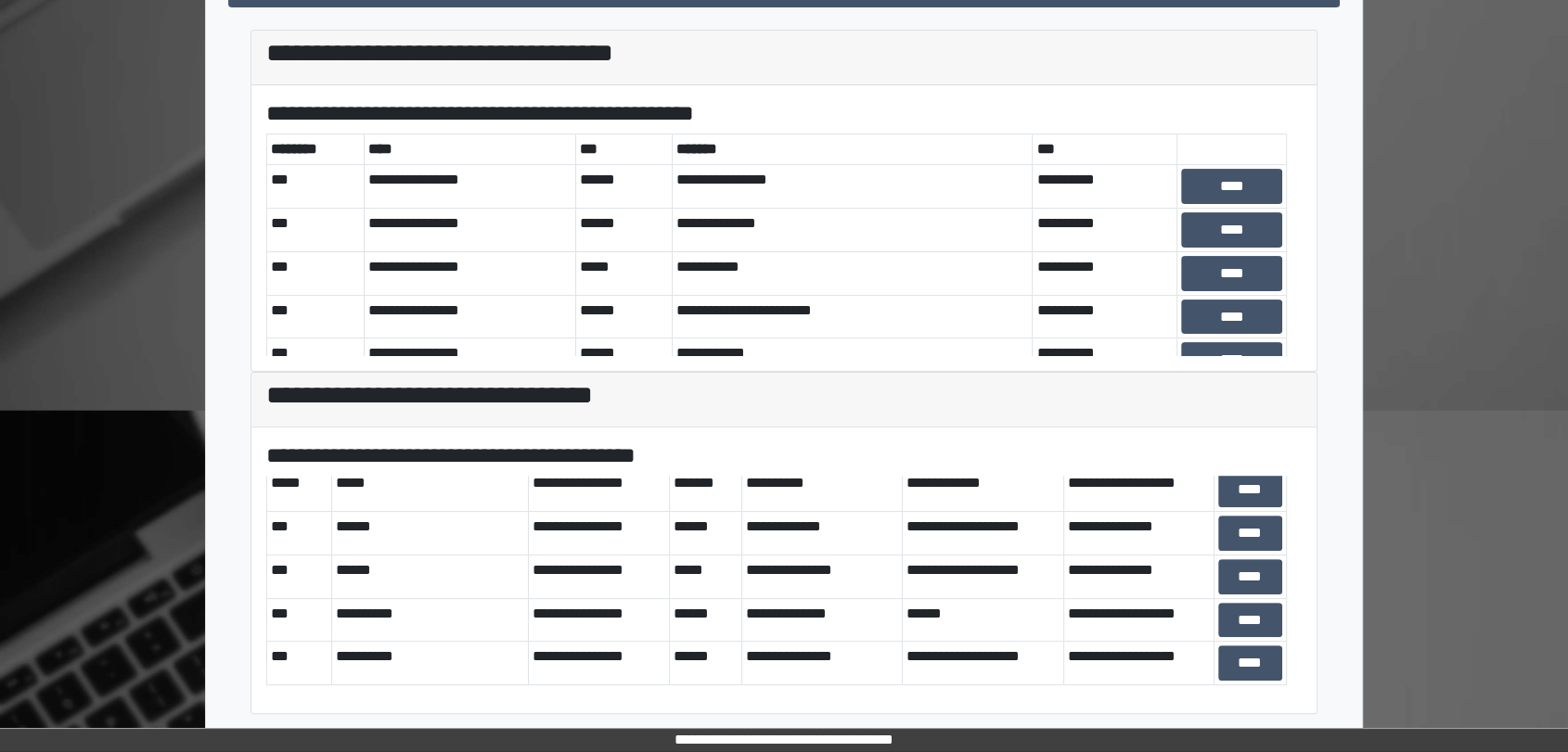 click on "**********" at bounding box center [784, 587] 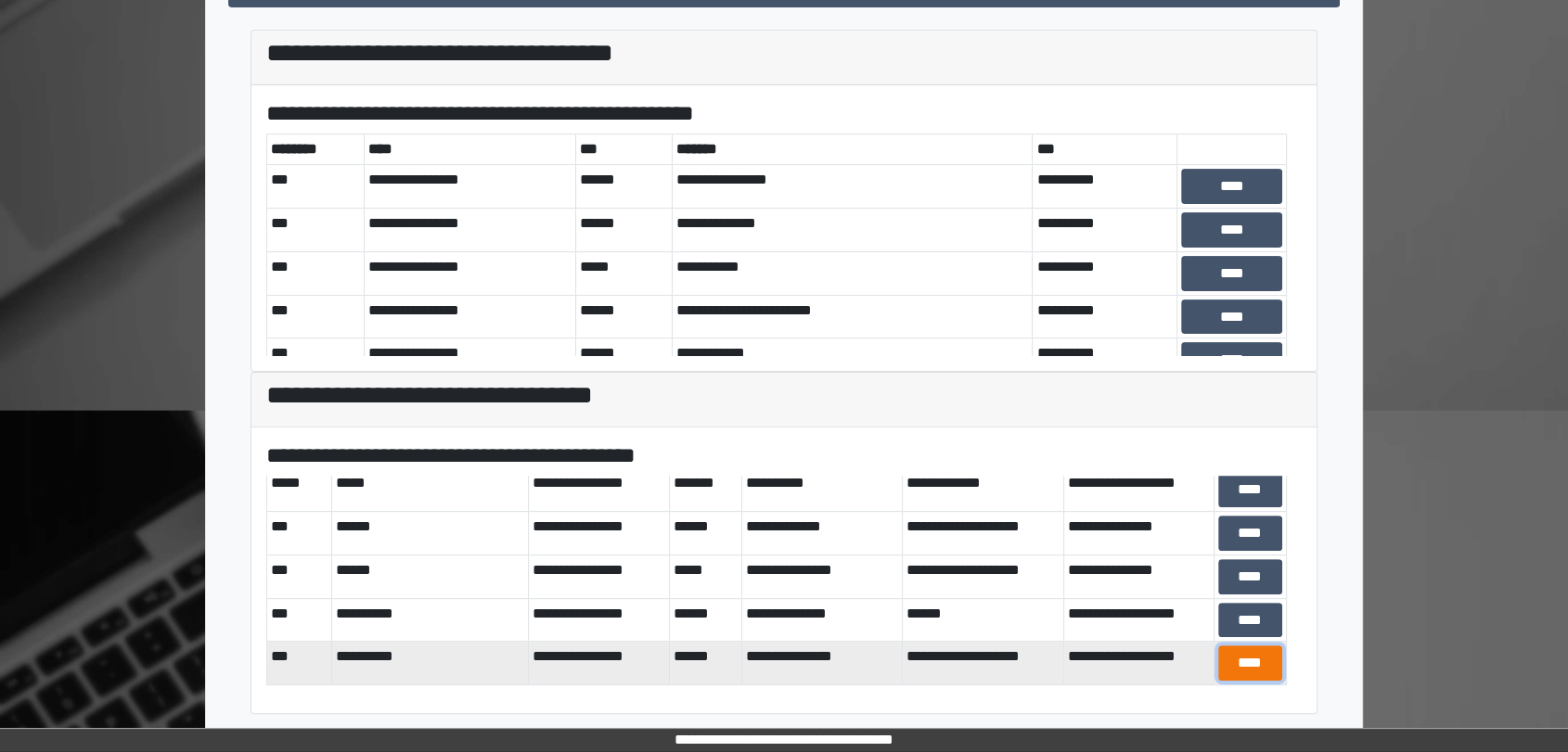 click on "****" at bounding box center [1250, 663] 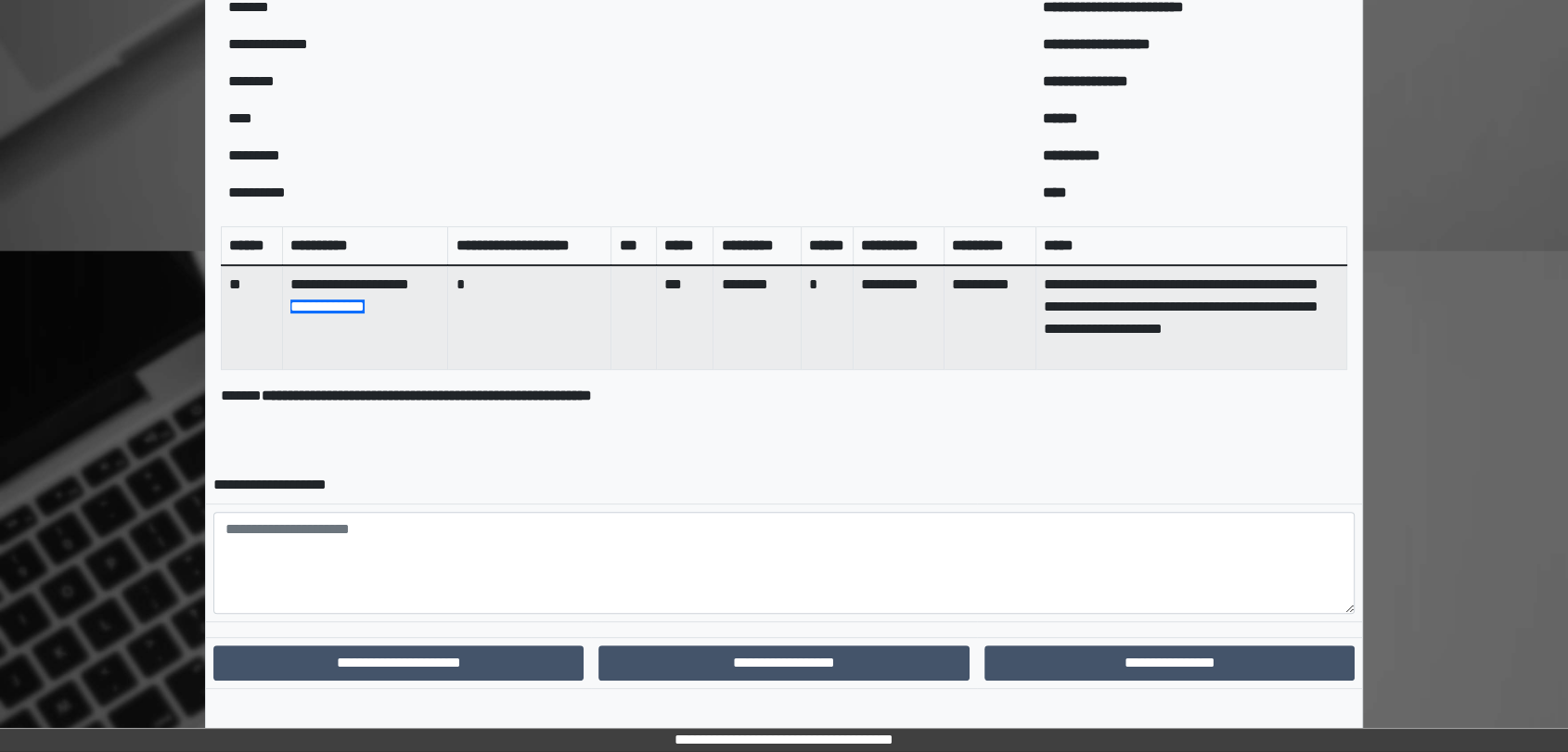 scroll, scrollTop: 636, scrollLeft: 0, axis: vertical 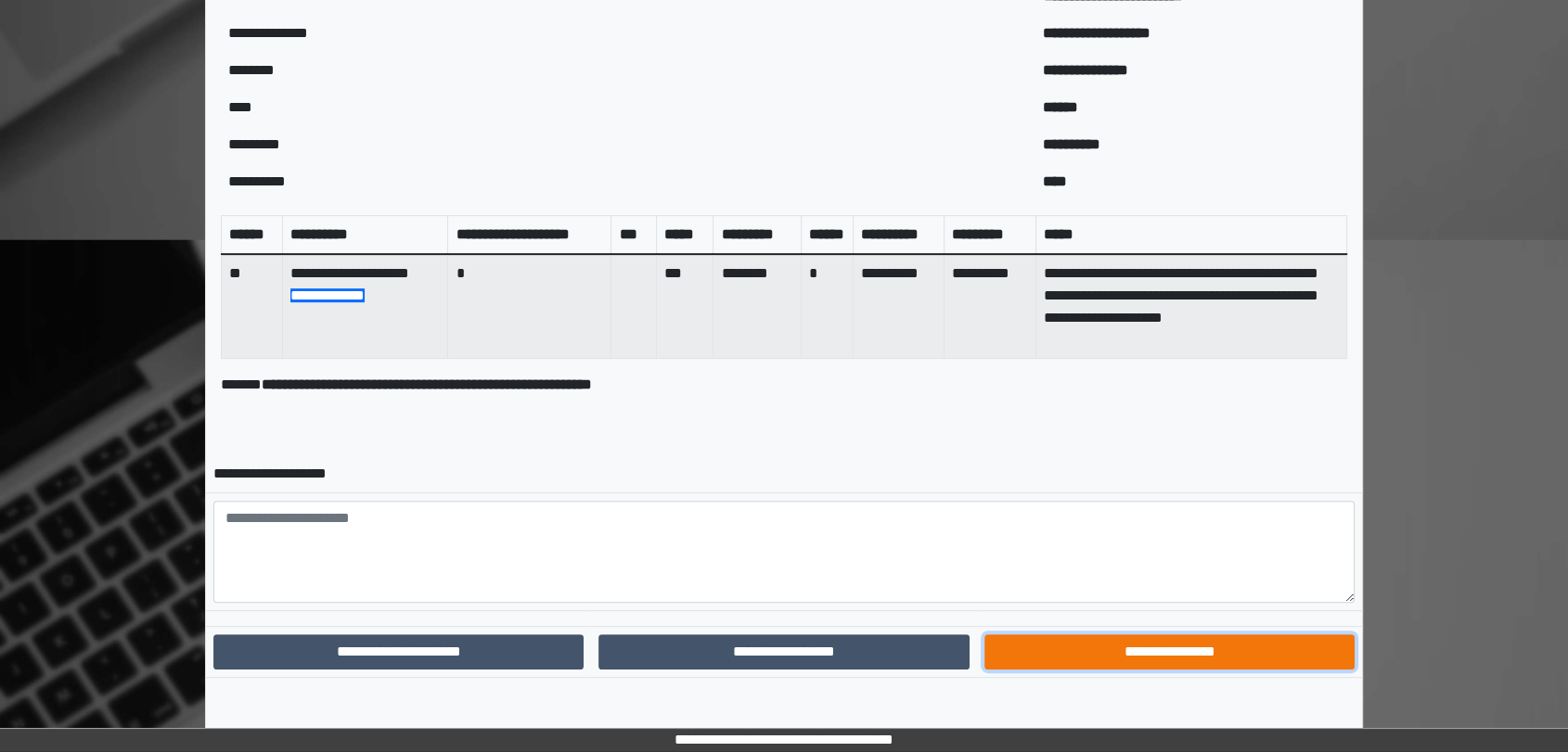 click on "**********" at bounding box center [1169, 652] 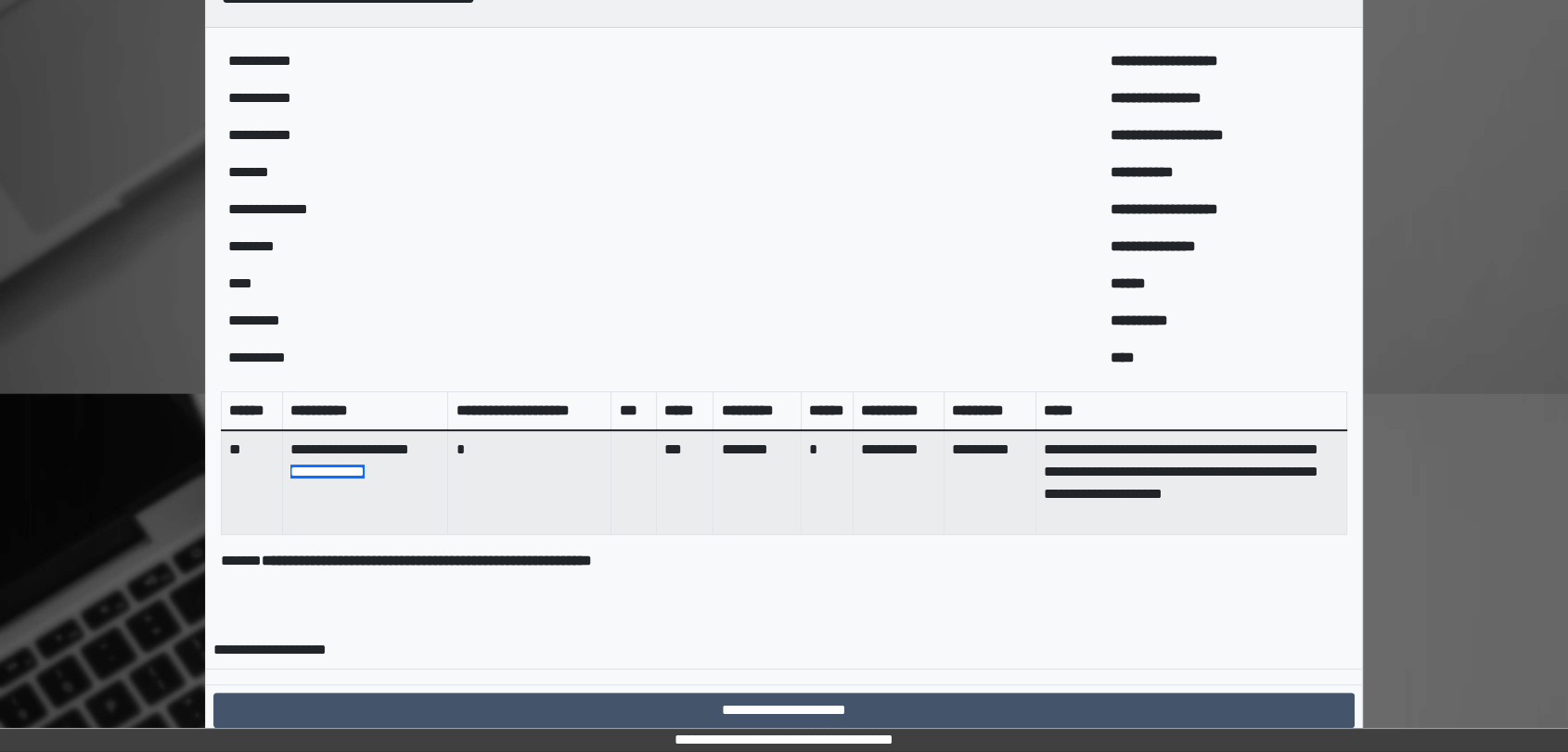 scroll, scrollTop: 542, scrollLeft: 0, axis: vertical 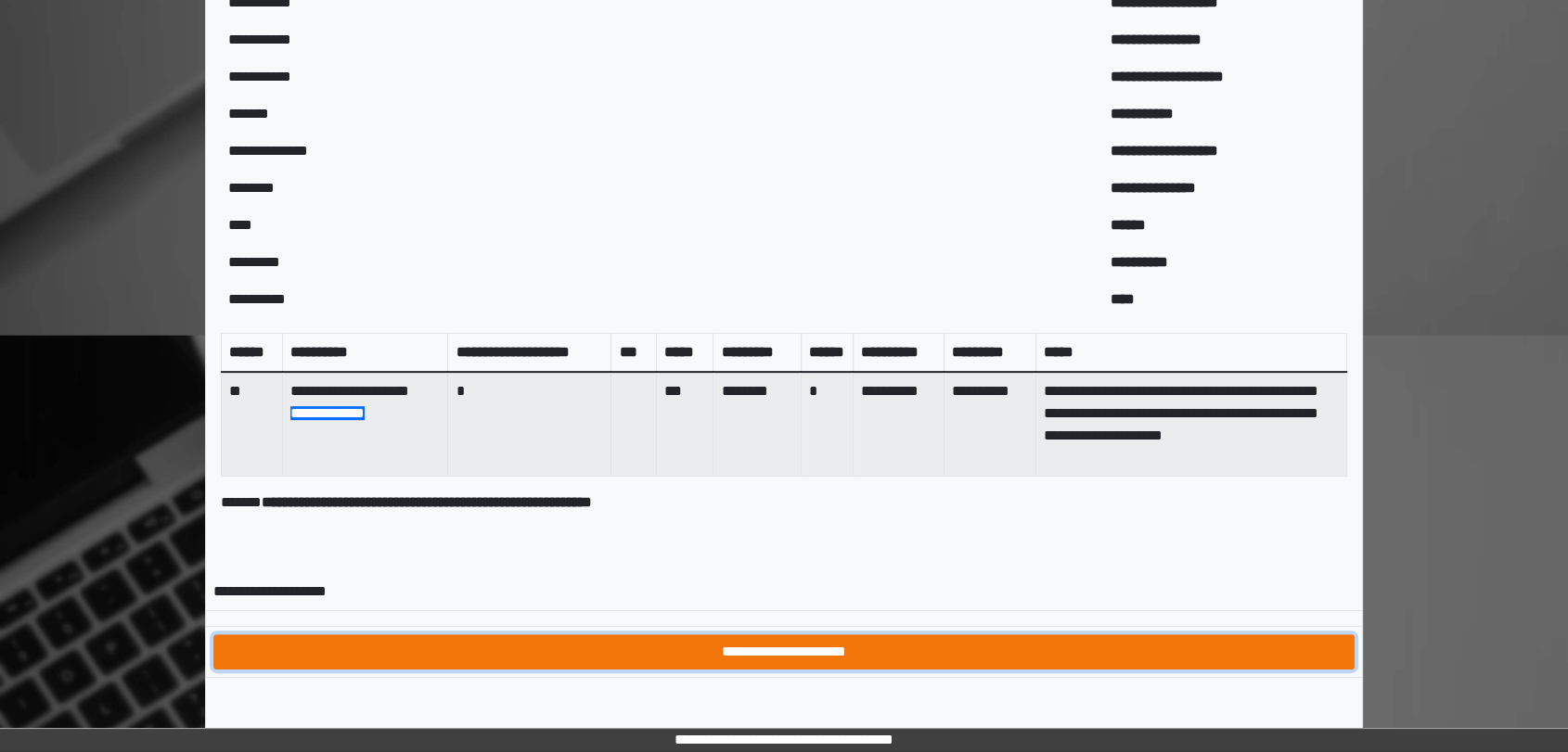 click on "**********" at bounding box center [784, 652] 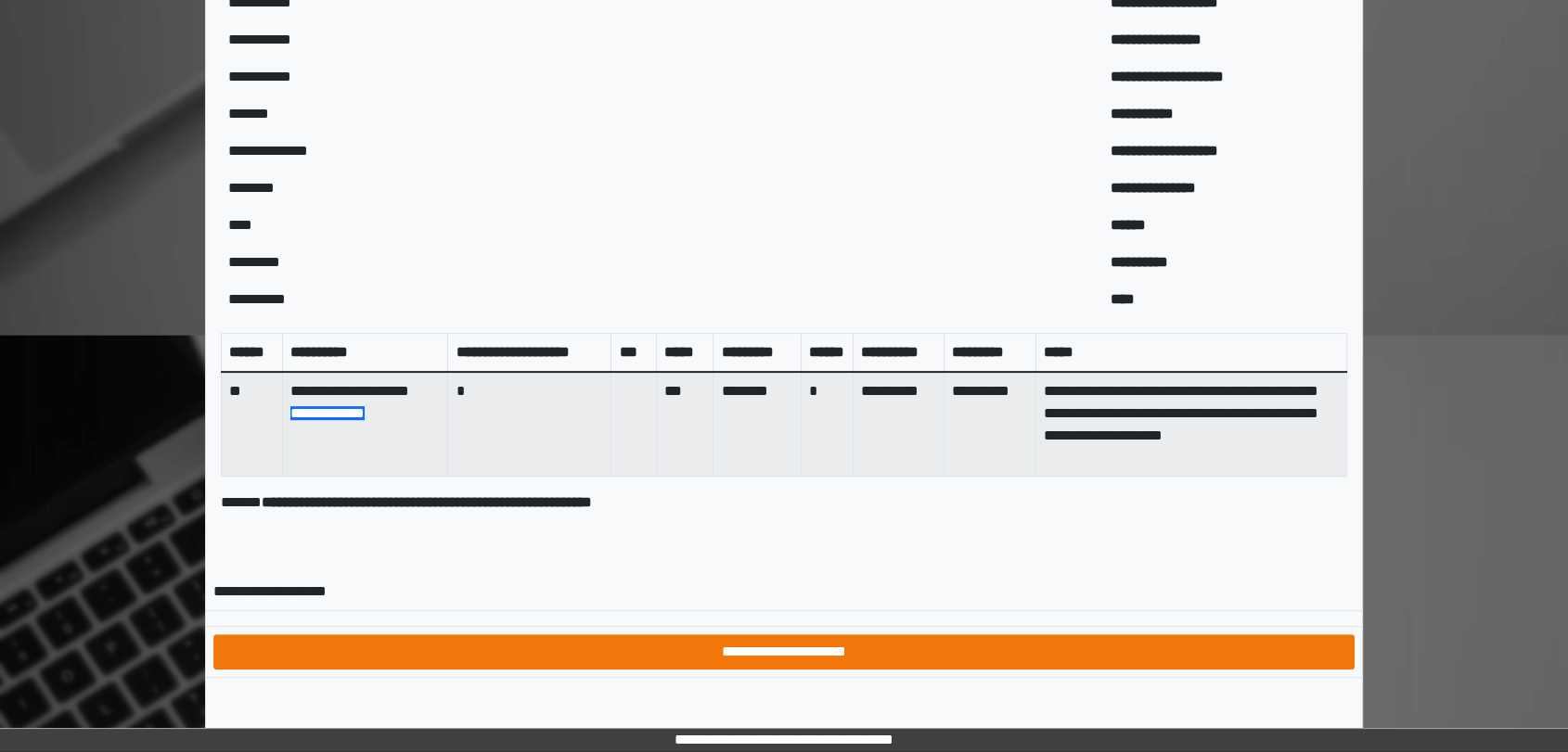 scroll, scrollTop: 0, scrollLeft: 0, axis: both 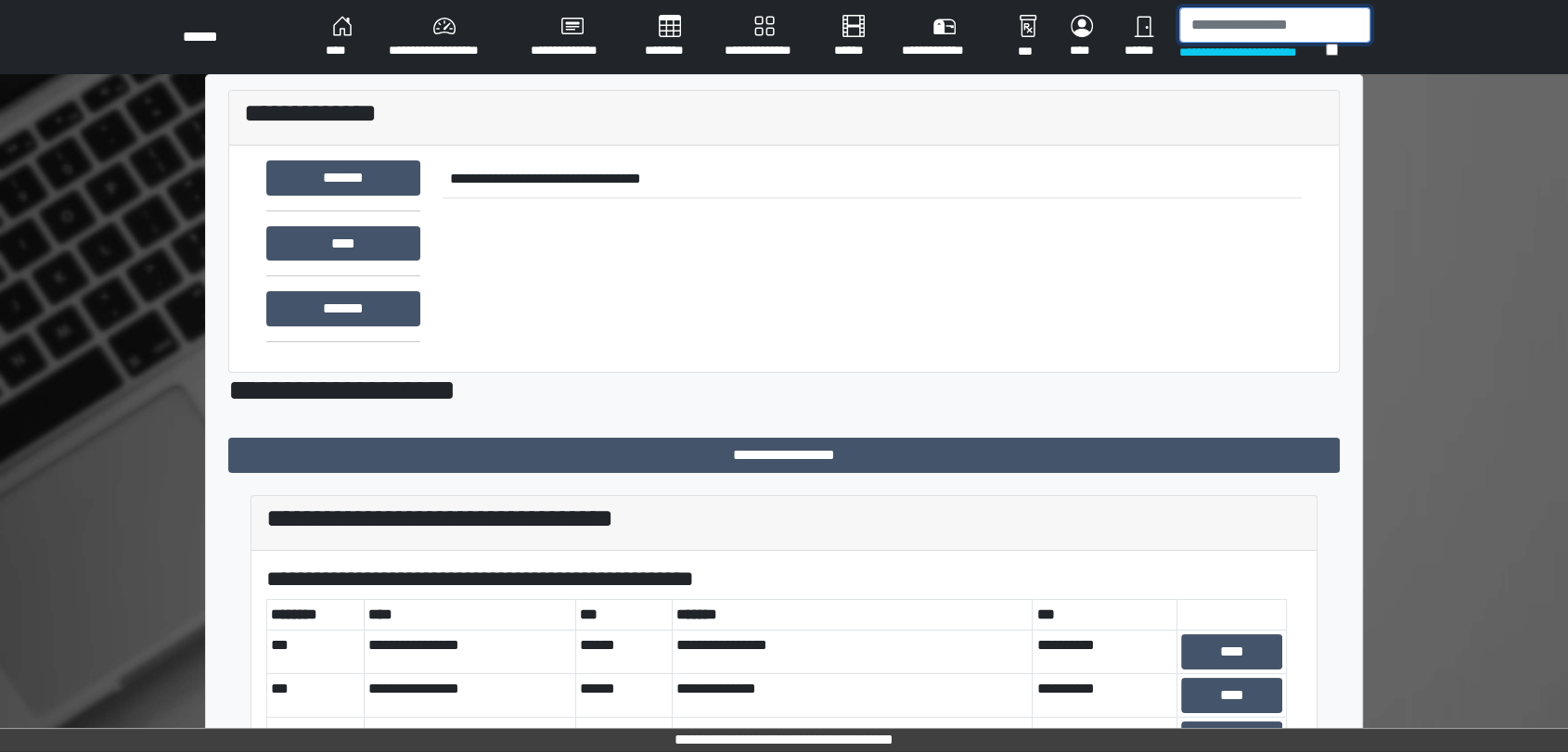 click at bounding box center (1275, 25) 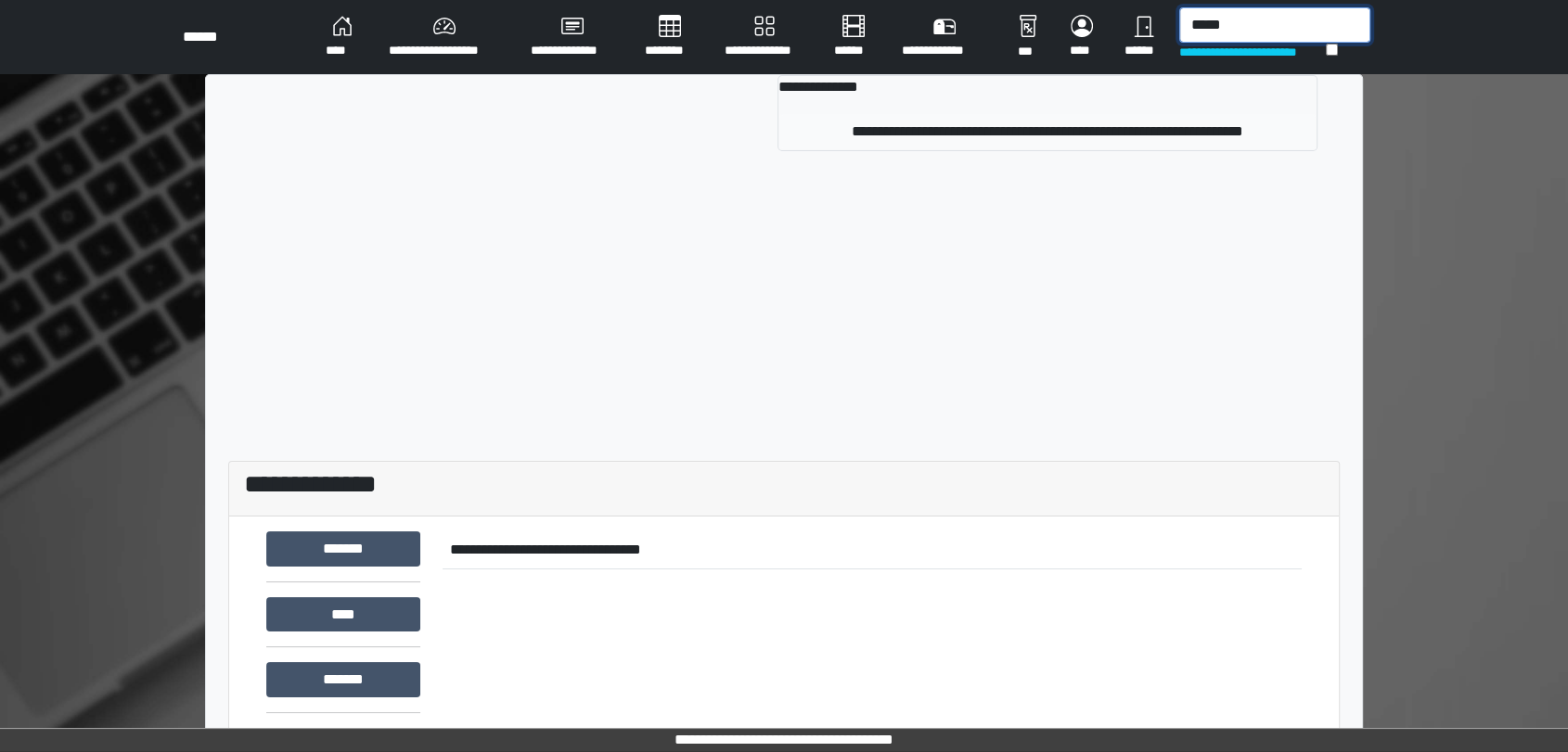 type on "*****" 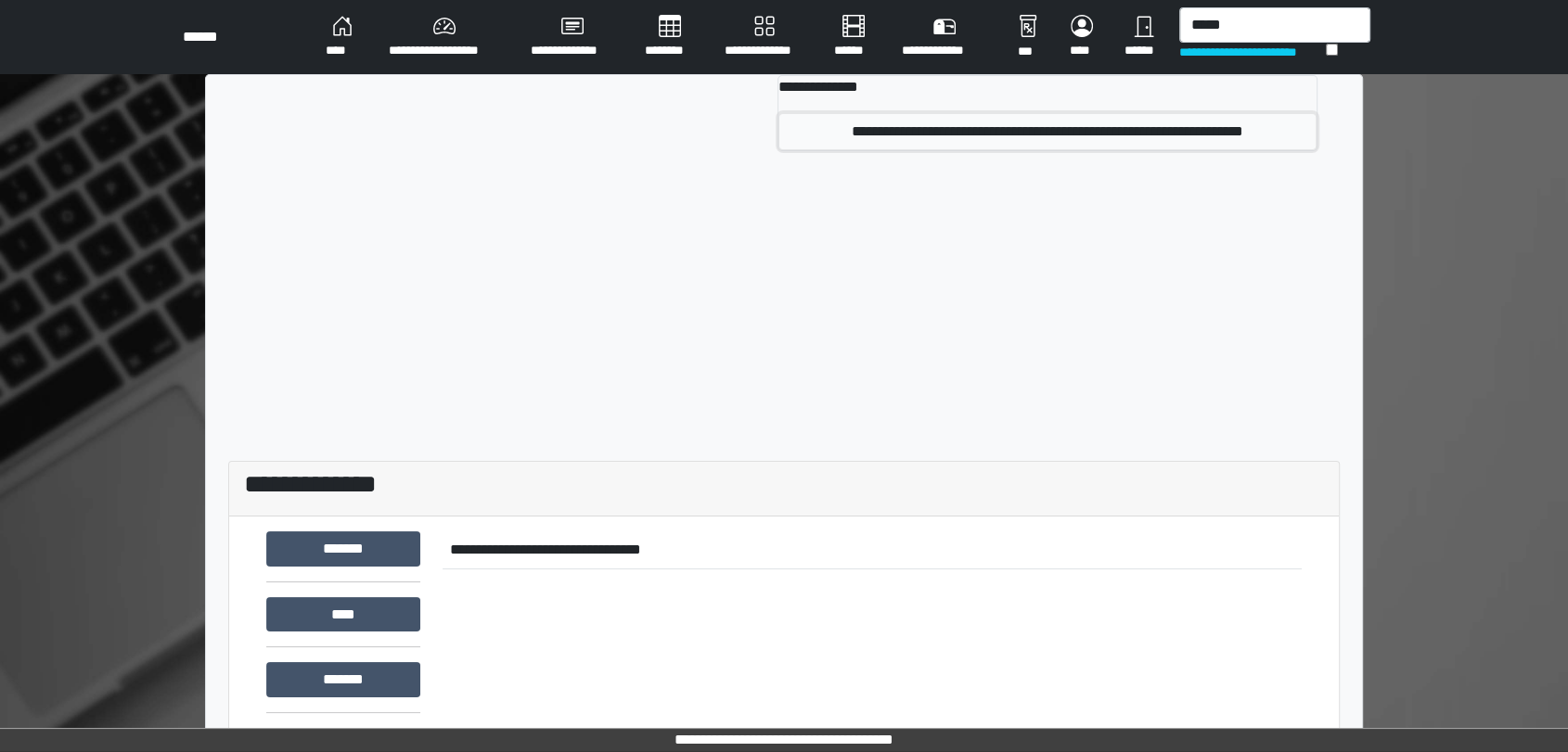 click on "**********" at bounding box center [1047, 132] 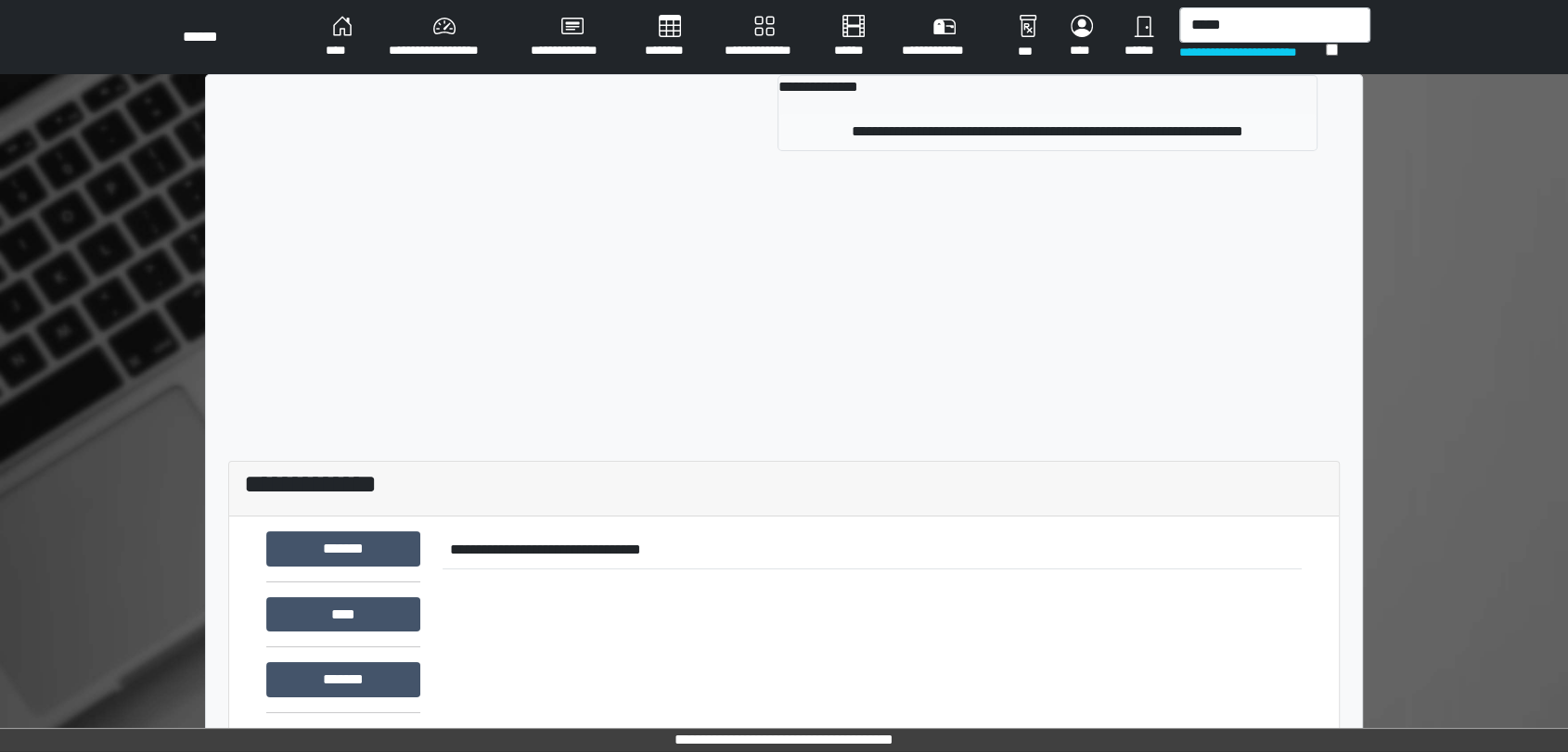 type 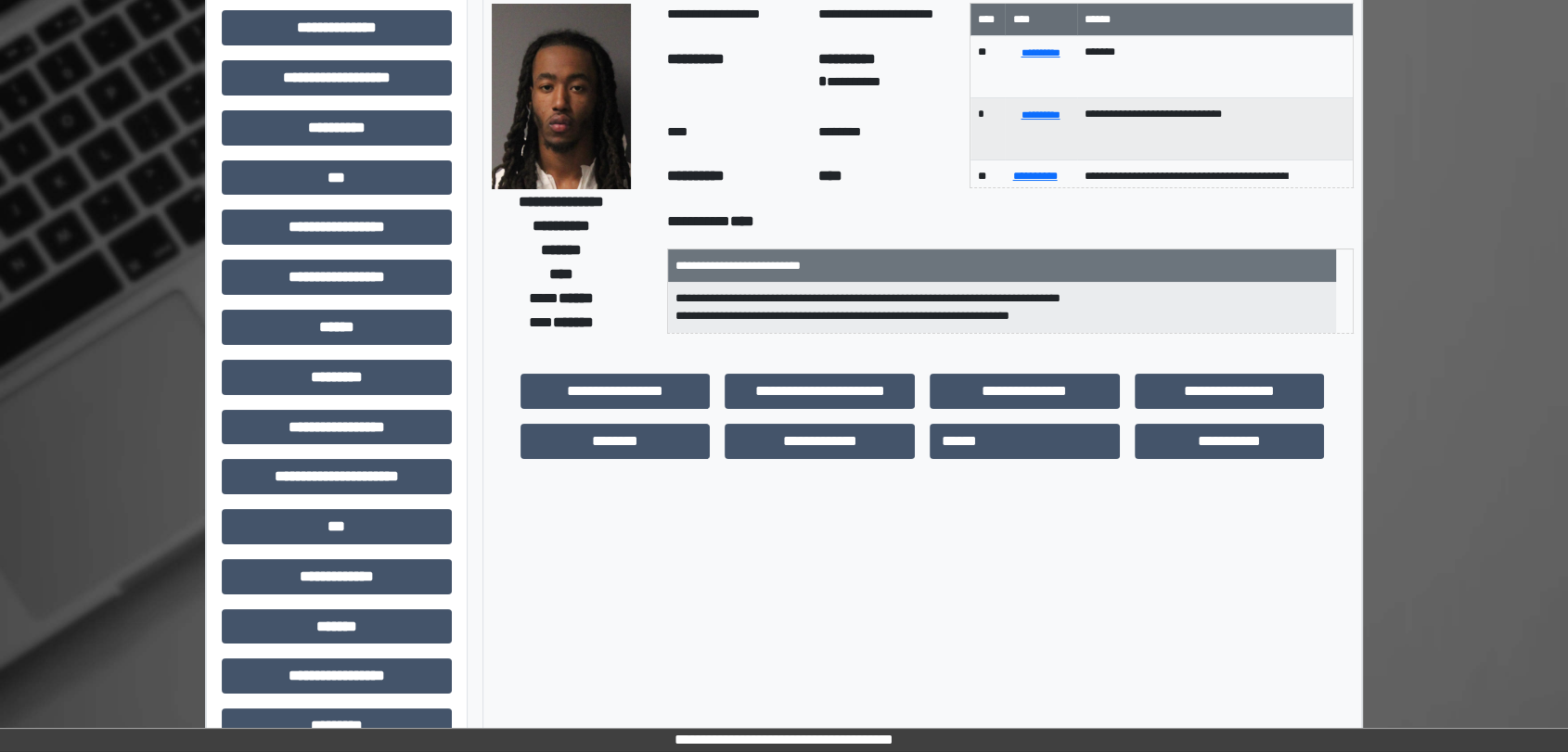 scroll, scrollTop: 103, scrollLeft: 0, axis: vertical 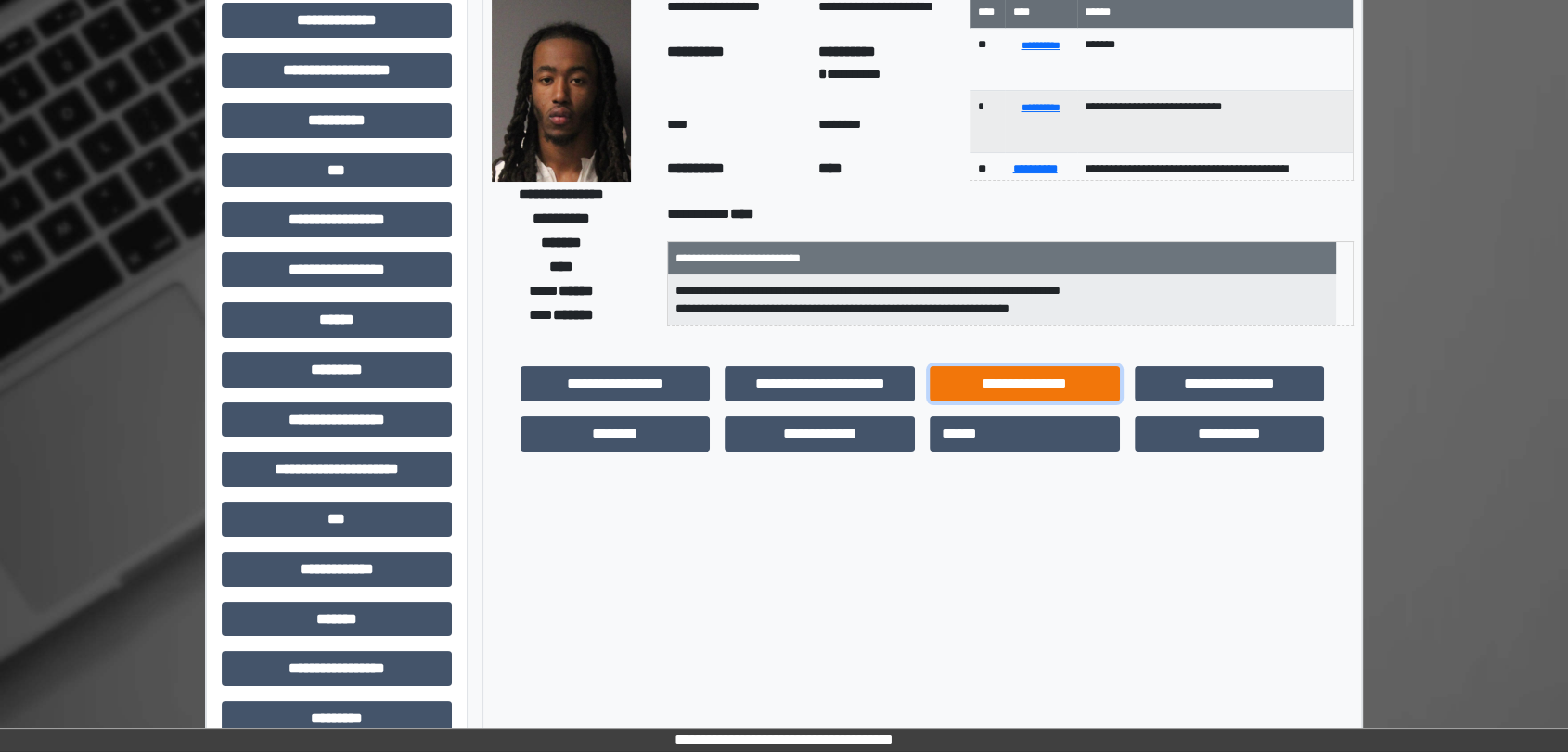click on "**********" at bounding box center [1024, 384] 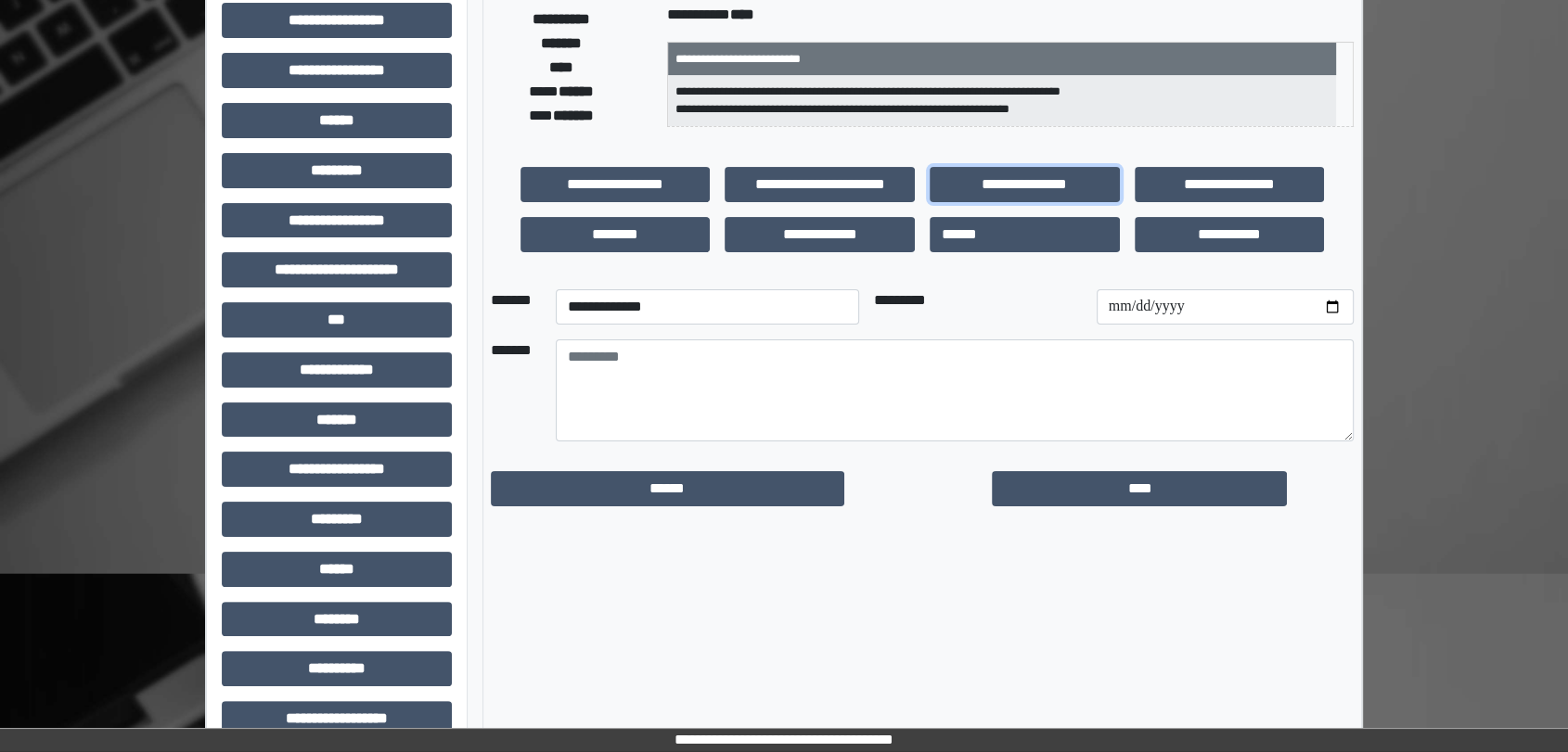 scroll, scrollTop: 309, scrollLeft: 0, axis: vertical 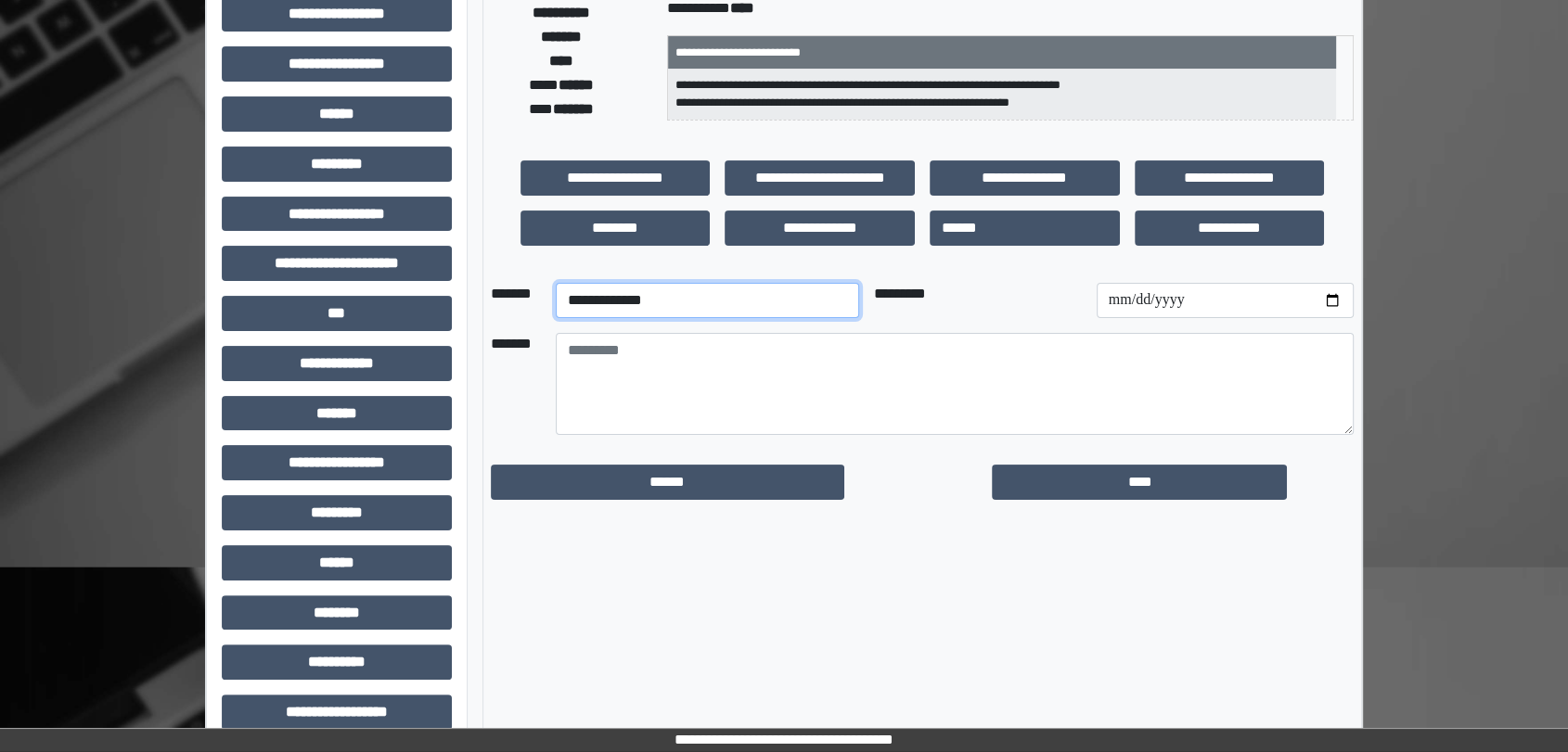 click on "**********" at bounding box center [707, 300] 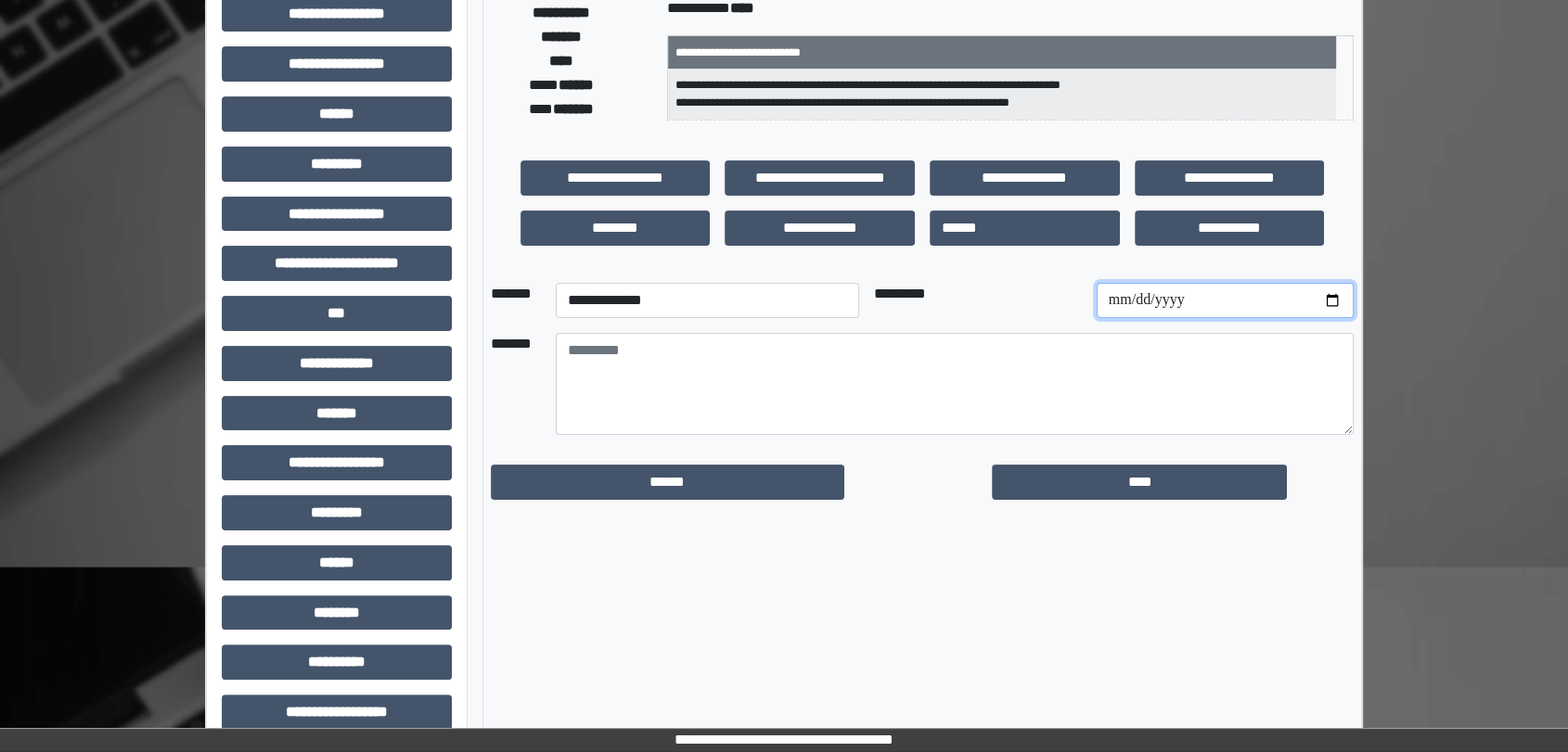 click at bounding box center [1225, 300] 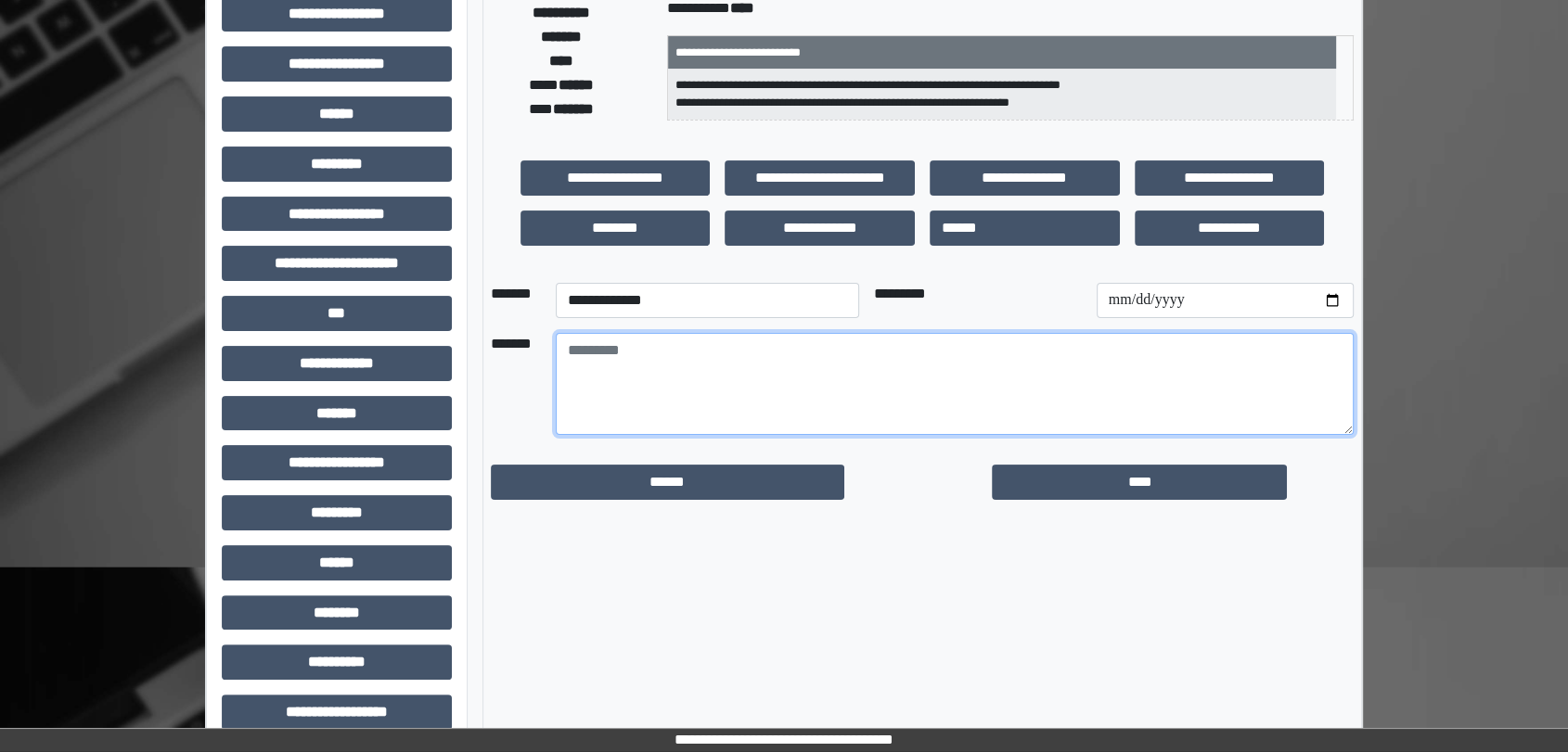 click at bounding box center (955, 384) 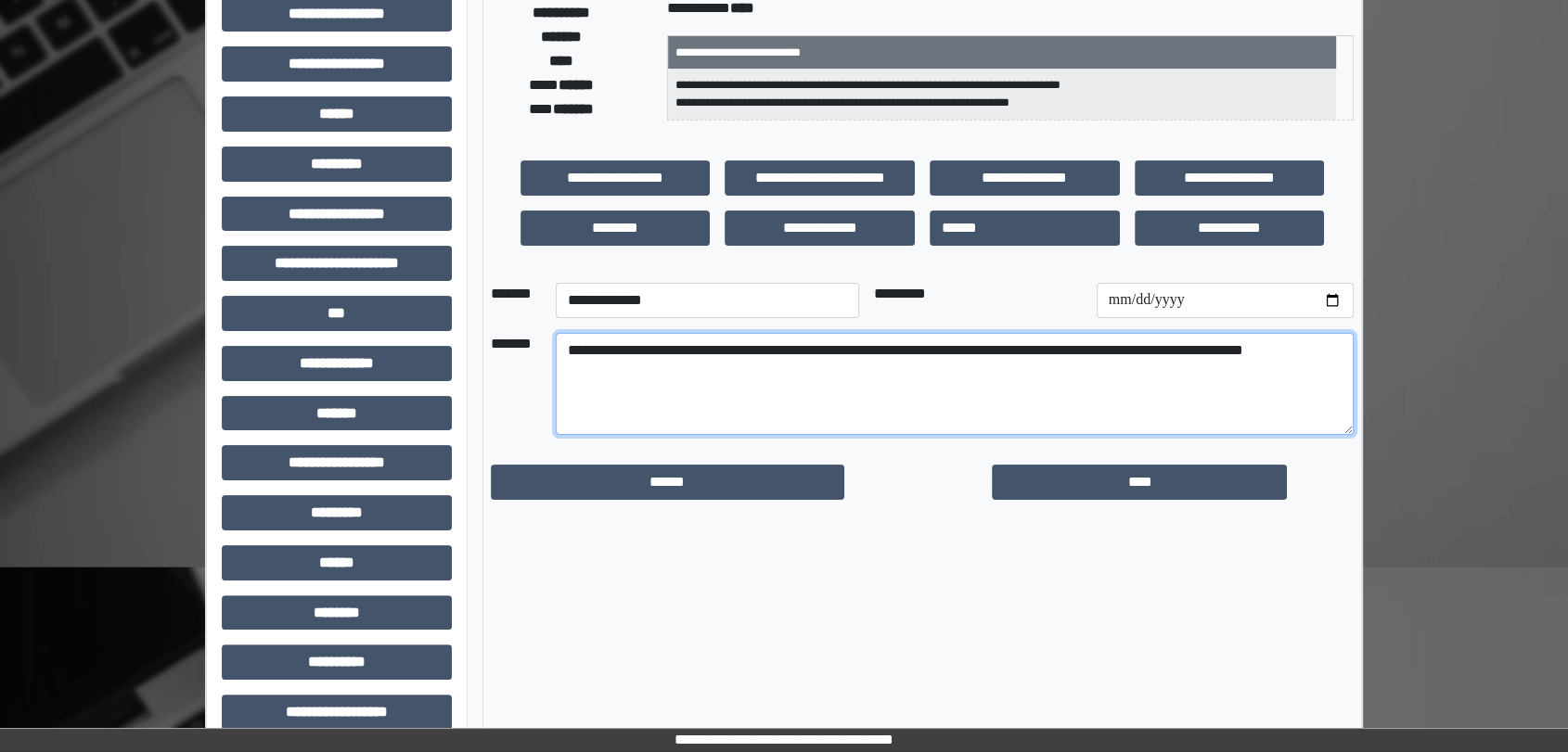 drag, startPoint x: 1135, startPoint y: 351, endPoint x: 897, endPoint y: 345, distance: 238.0756 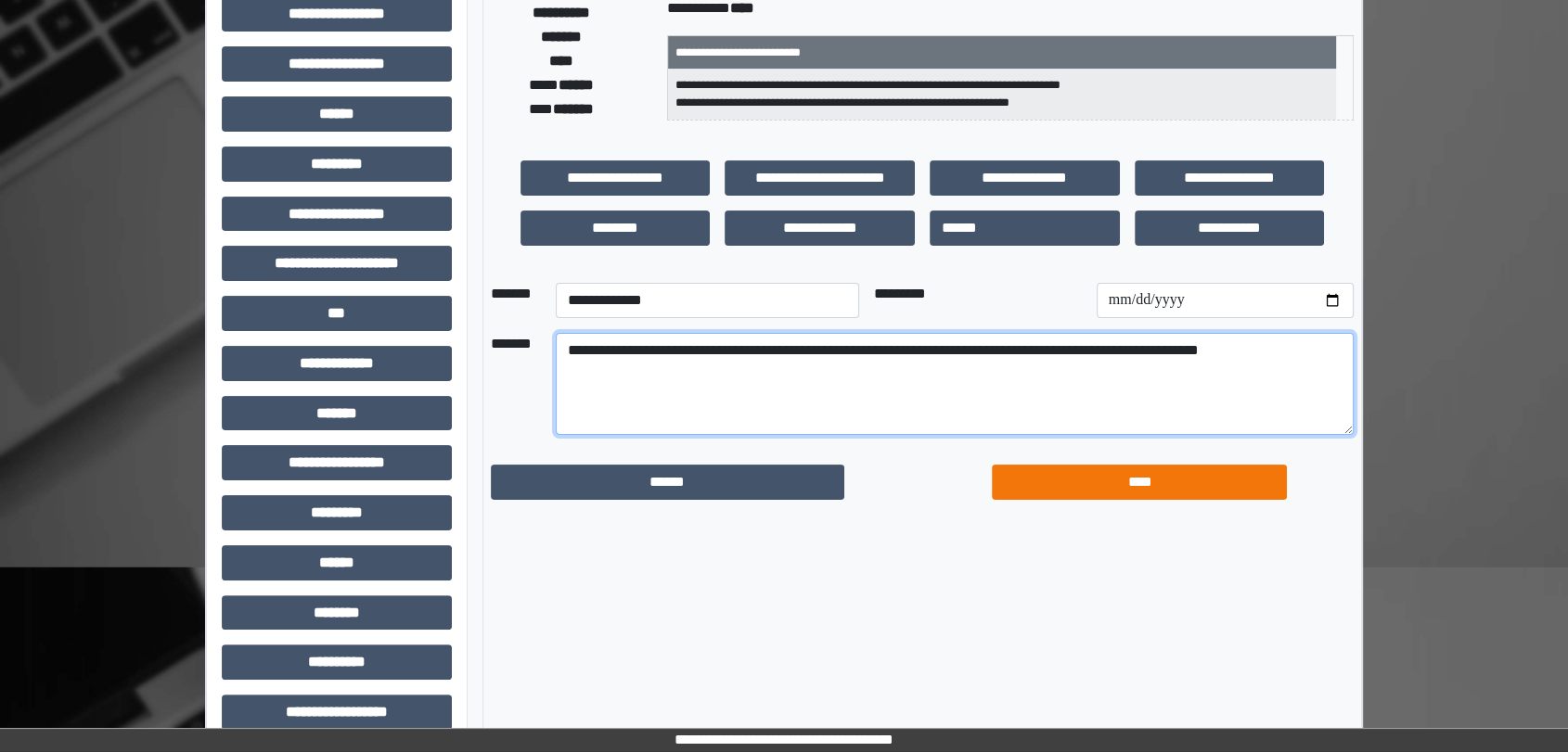 type on "**********" 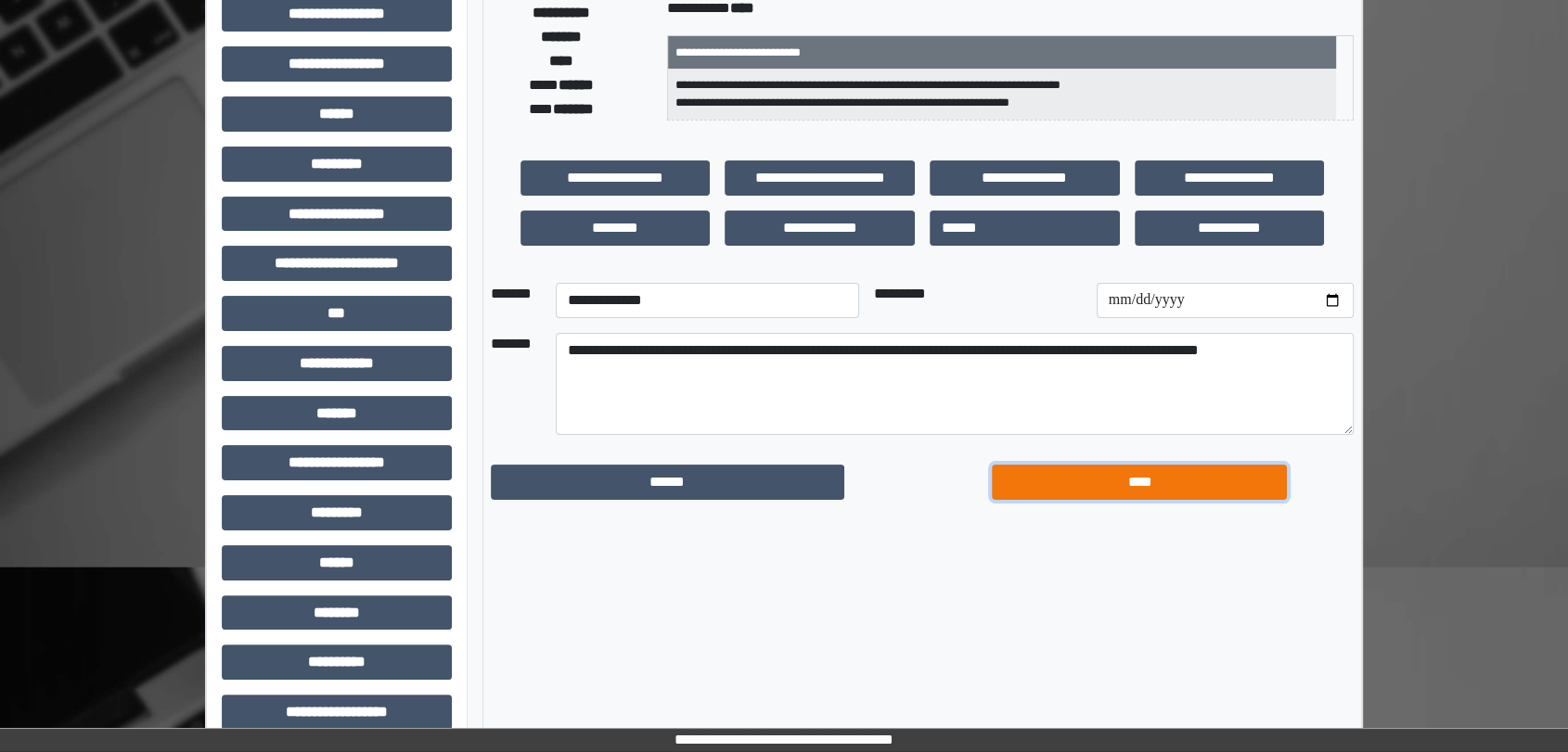 click on "****" at bounding box center (1139, 482) 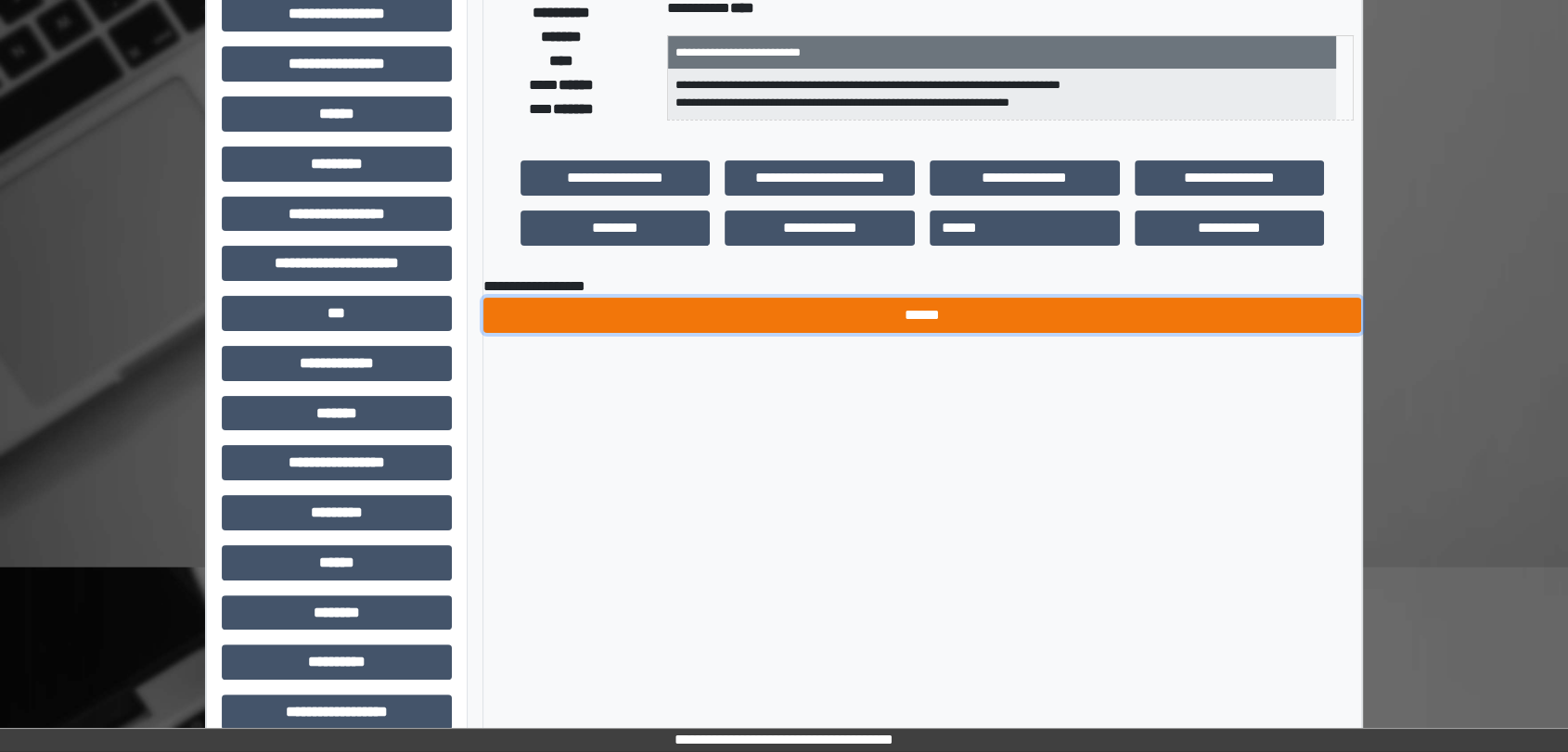 click on "******" at bounding box center (922, 315) 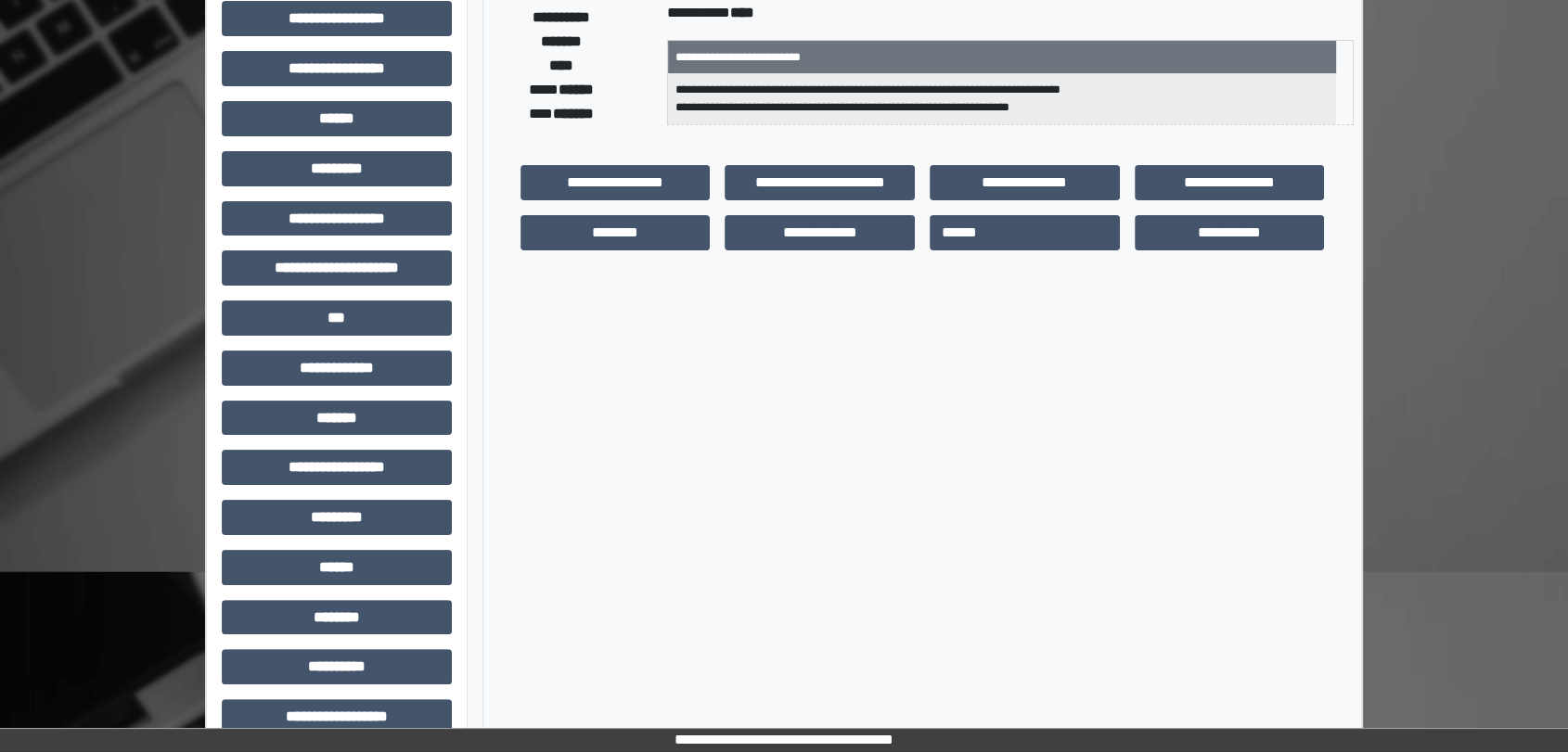 scroll, scrollTop: 0, scrollLeft: 0, axis: both 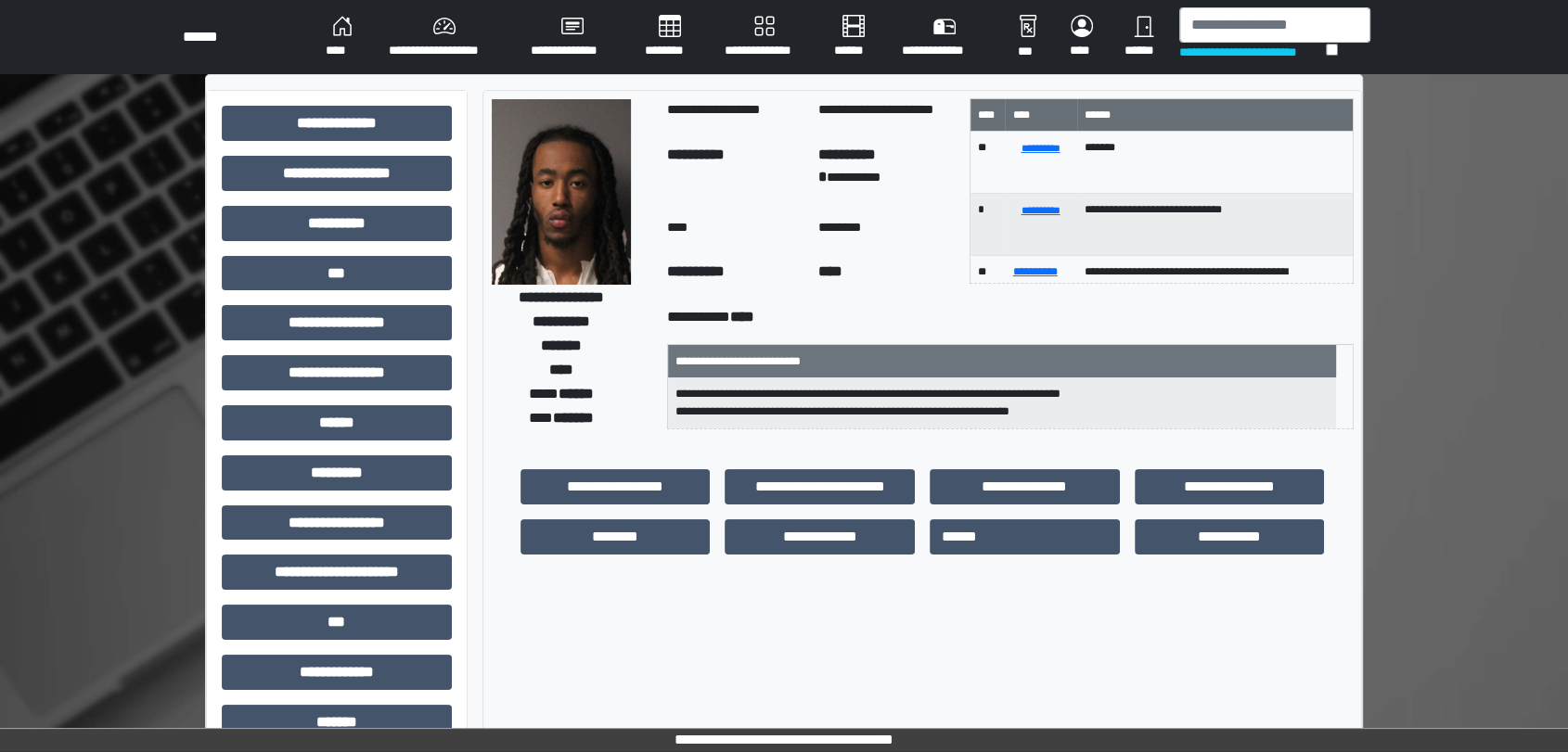 click on "****" at bounding box center (342, 37) 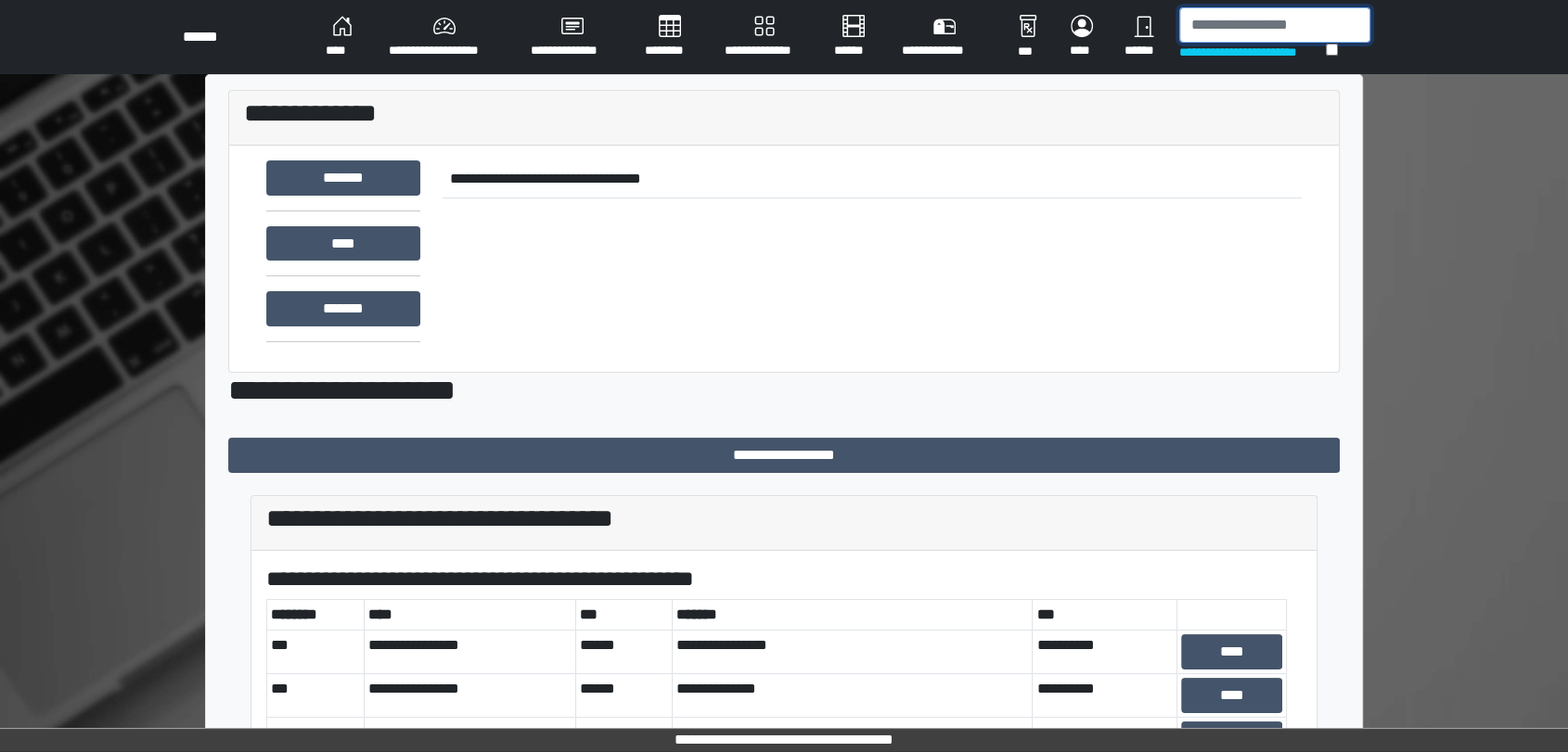 drag, startPoint x: 1232, startPoint y: 30, endPoint x: 1206, endPoint y: 20, distance: 27.856777 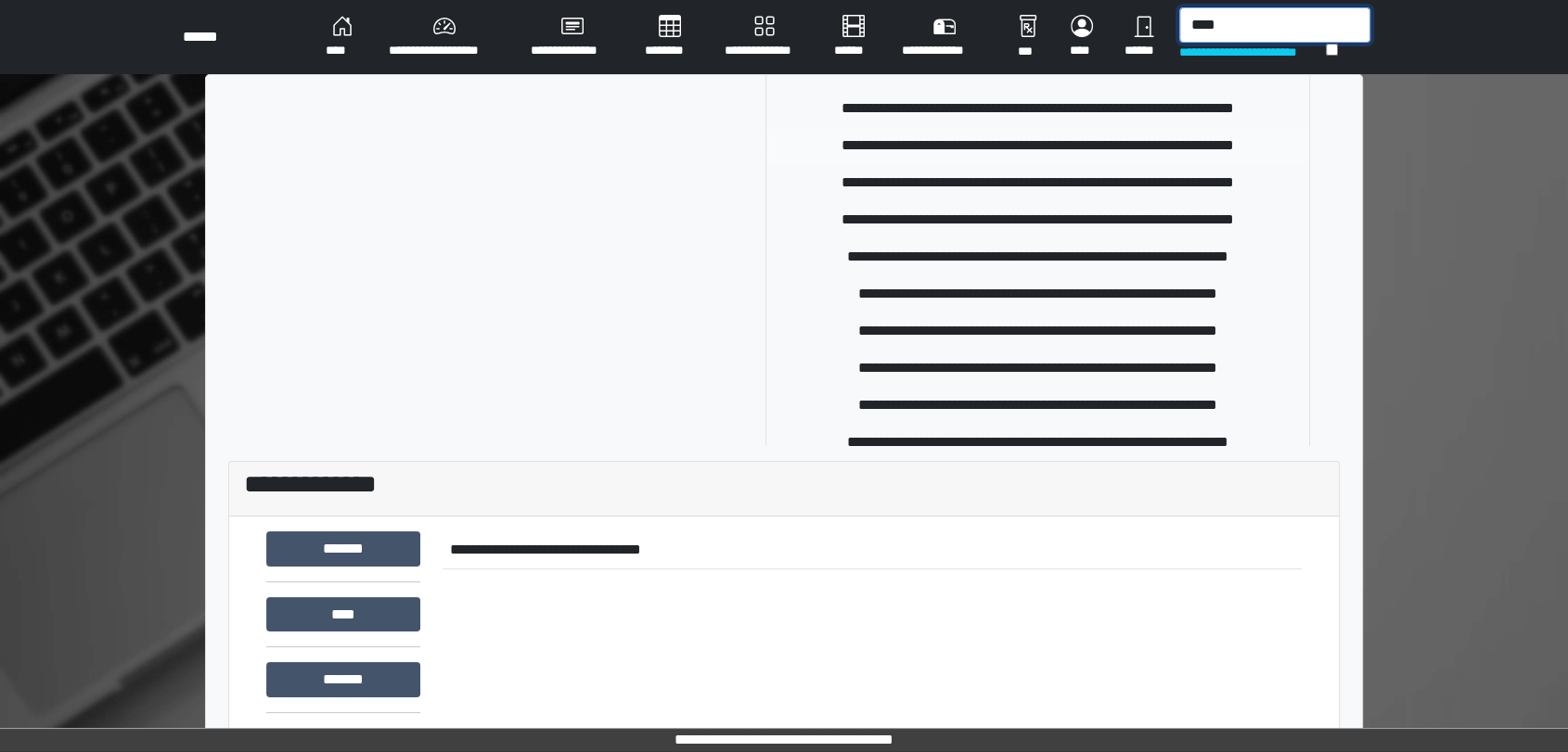 scroll, scrollTop: 199, scrollLeft: 0, axis: vertical 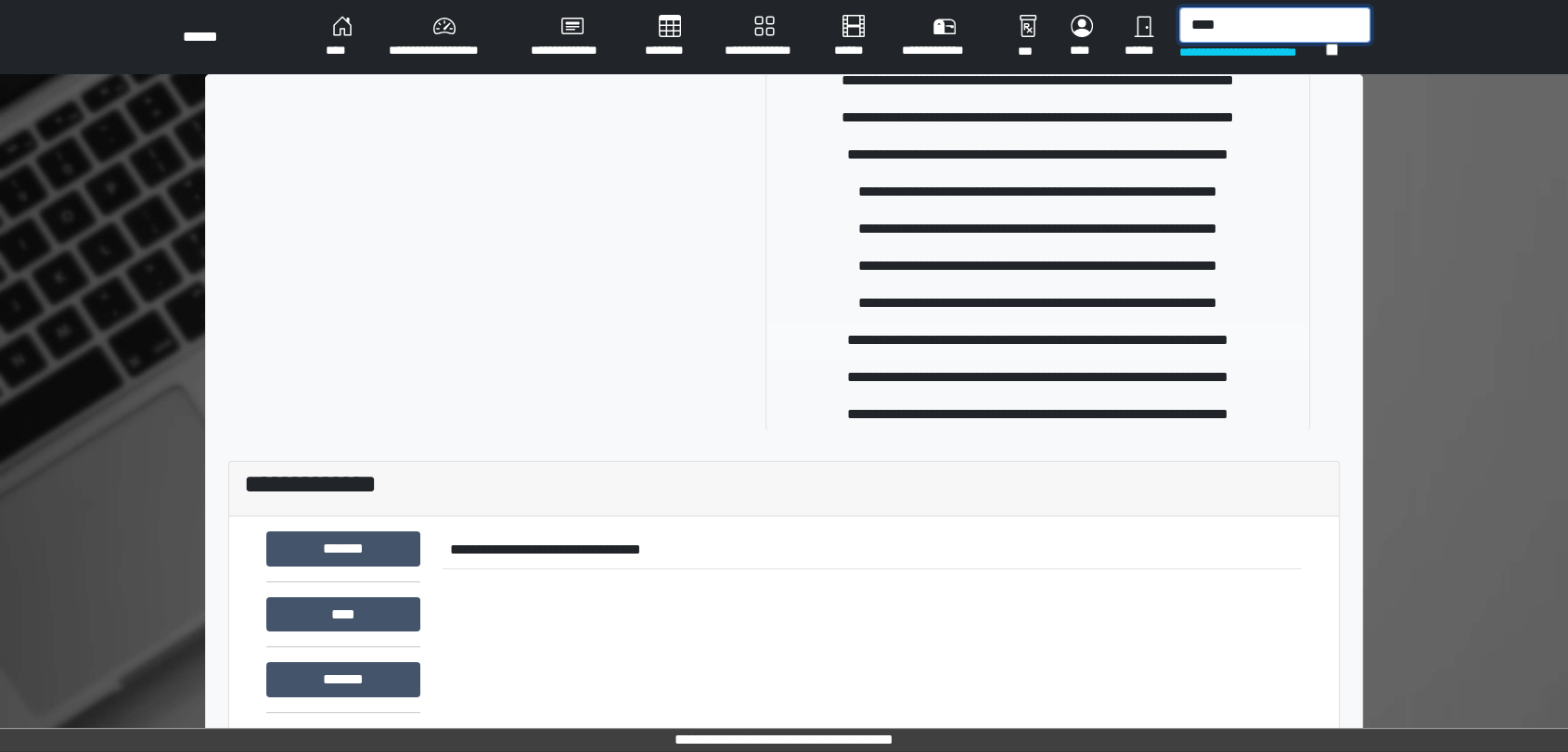 type on "****" 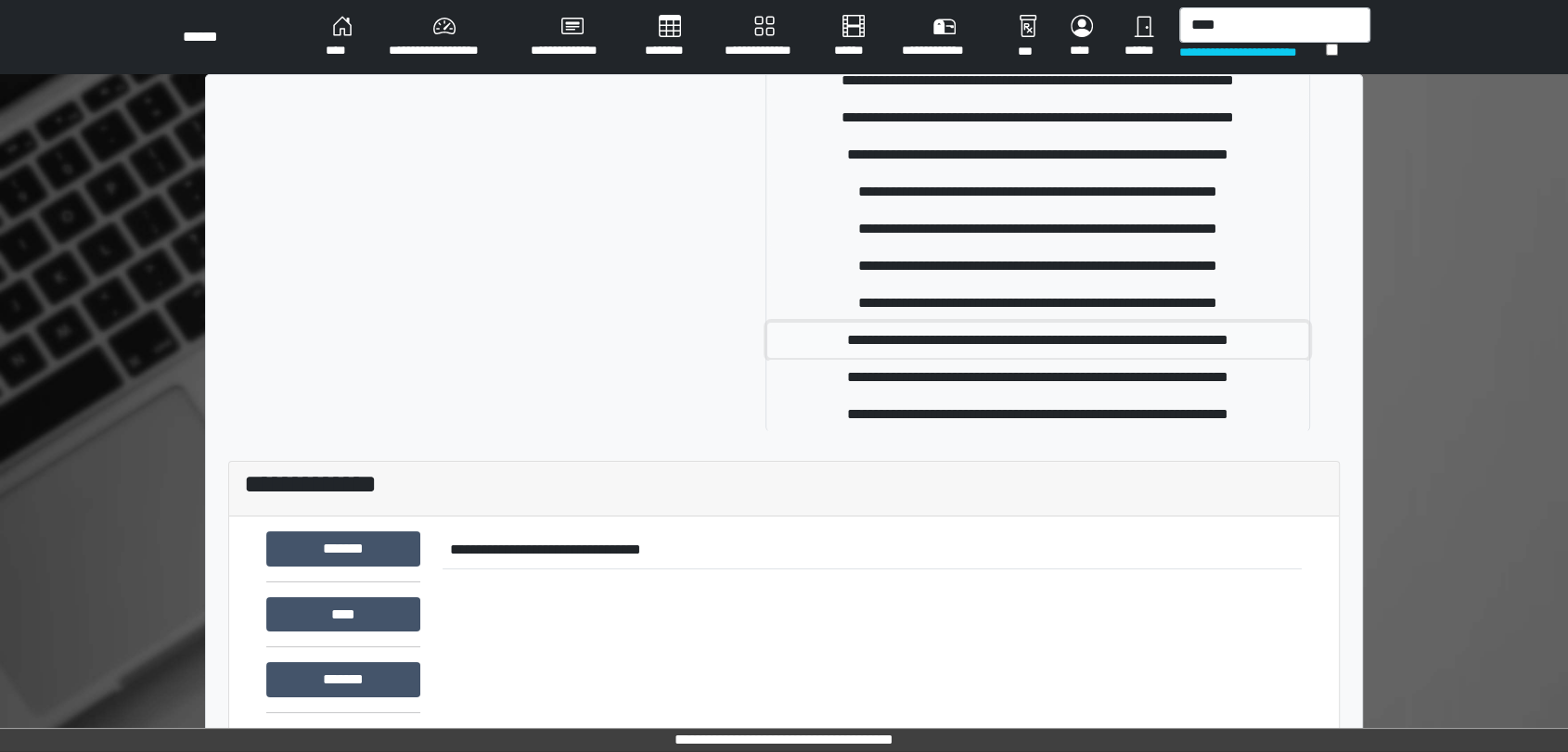 click on "**********" at bounding box center (1037, 340) 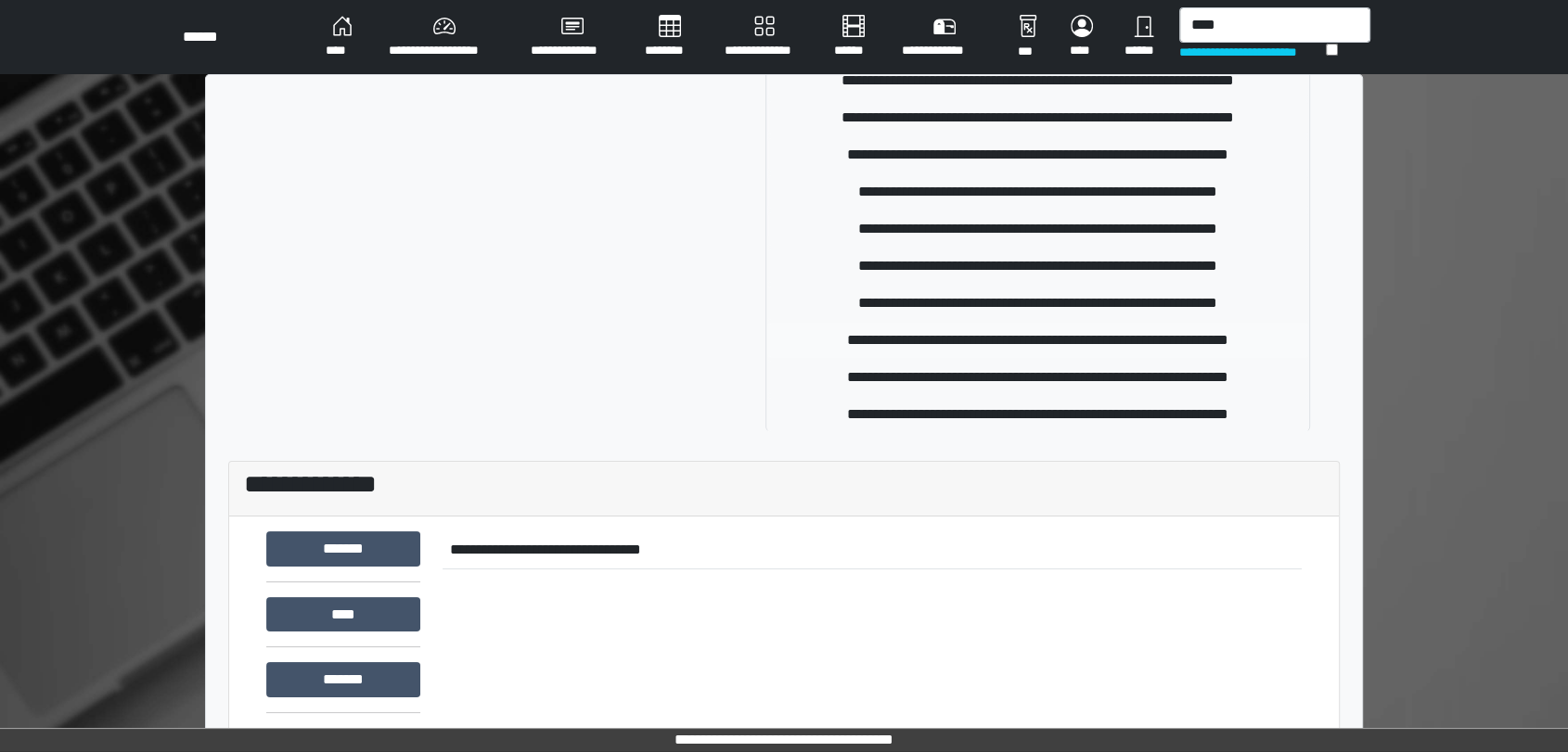 type 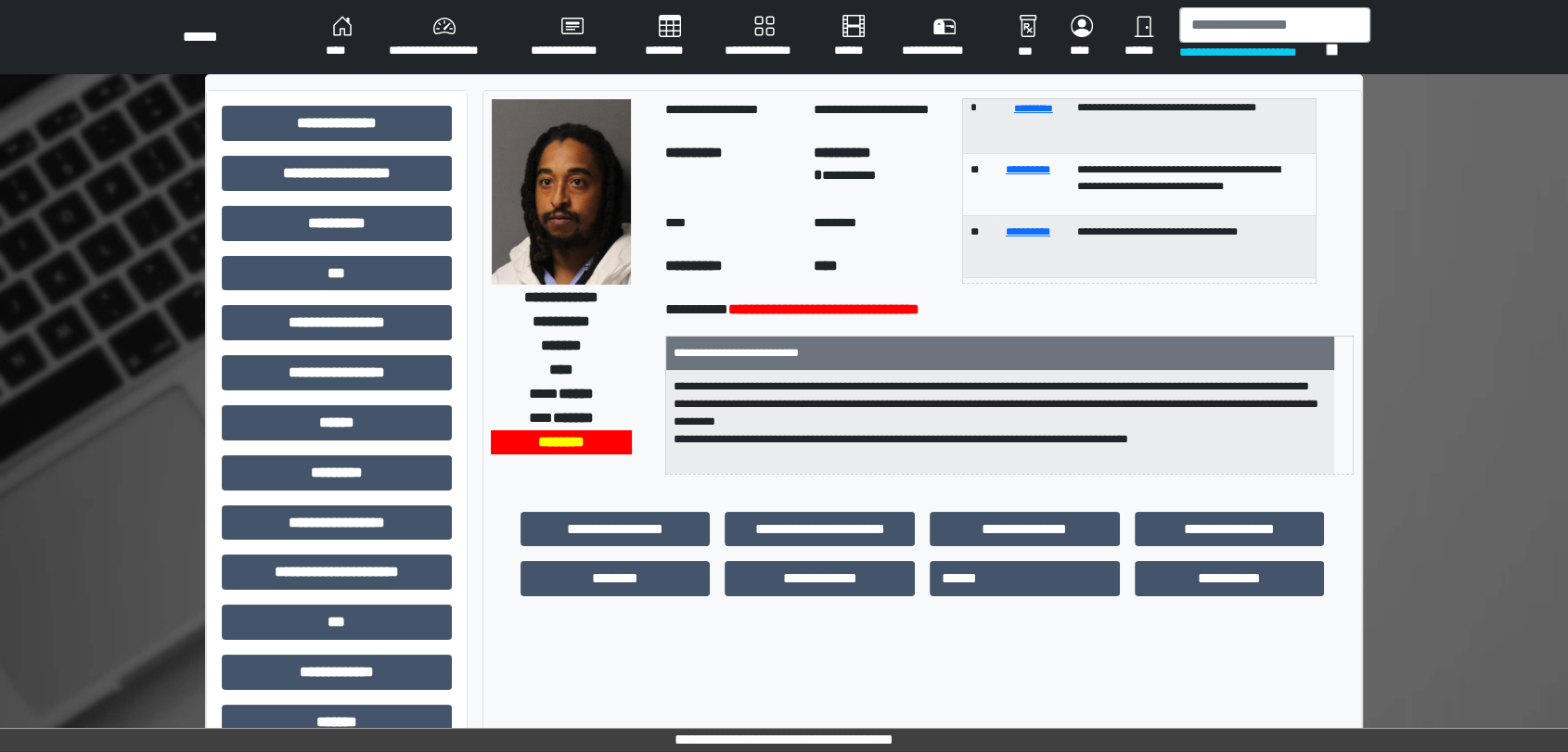 scroll, scrollTop: 111, scrollLeft: 0, axis: vertical 